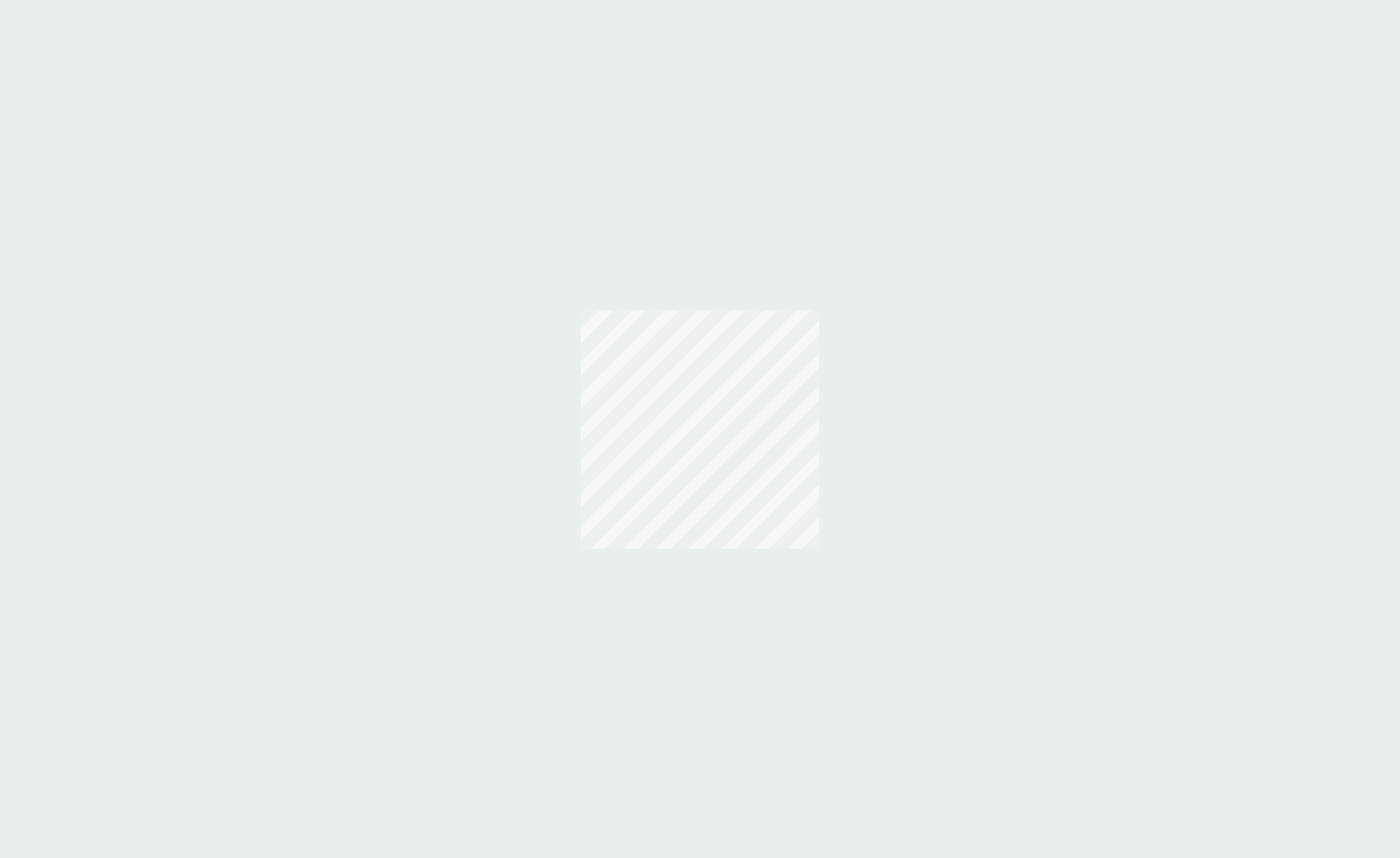 scroll, scrollTop: 0, scrollLeft: 0, axis: both 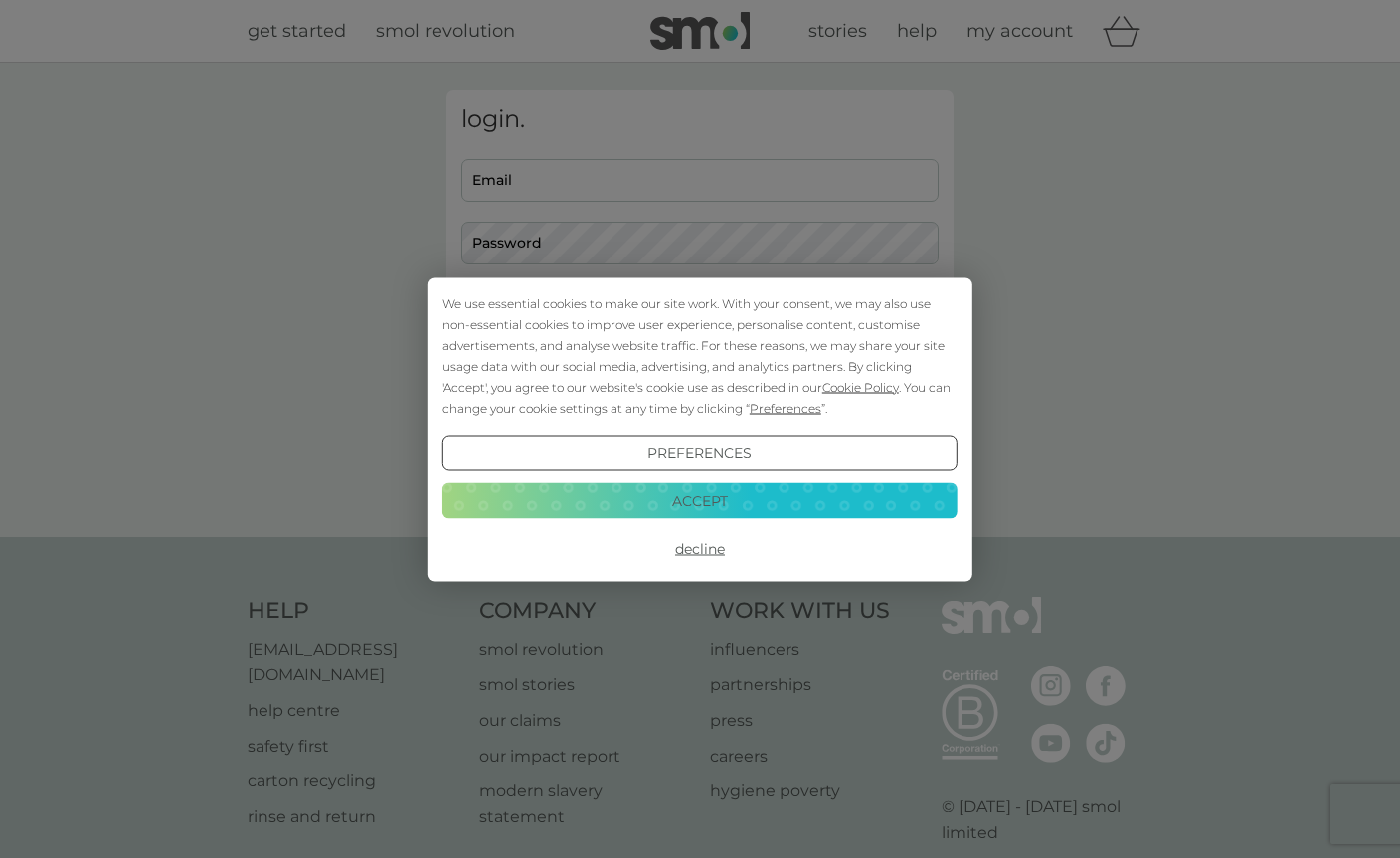 click on "Accept" at bounding box center [700, 501] 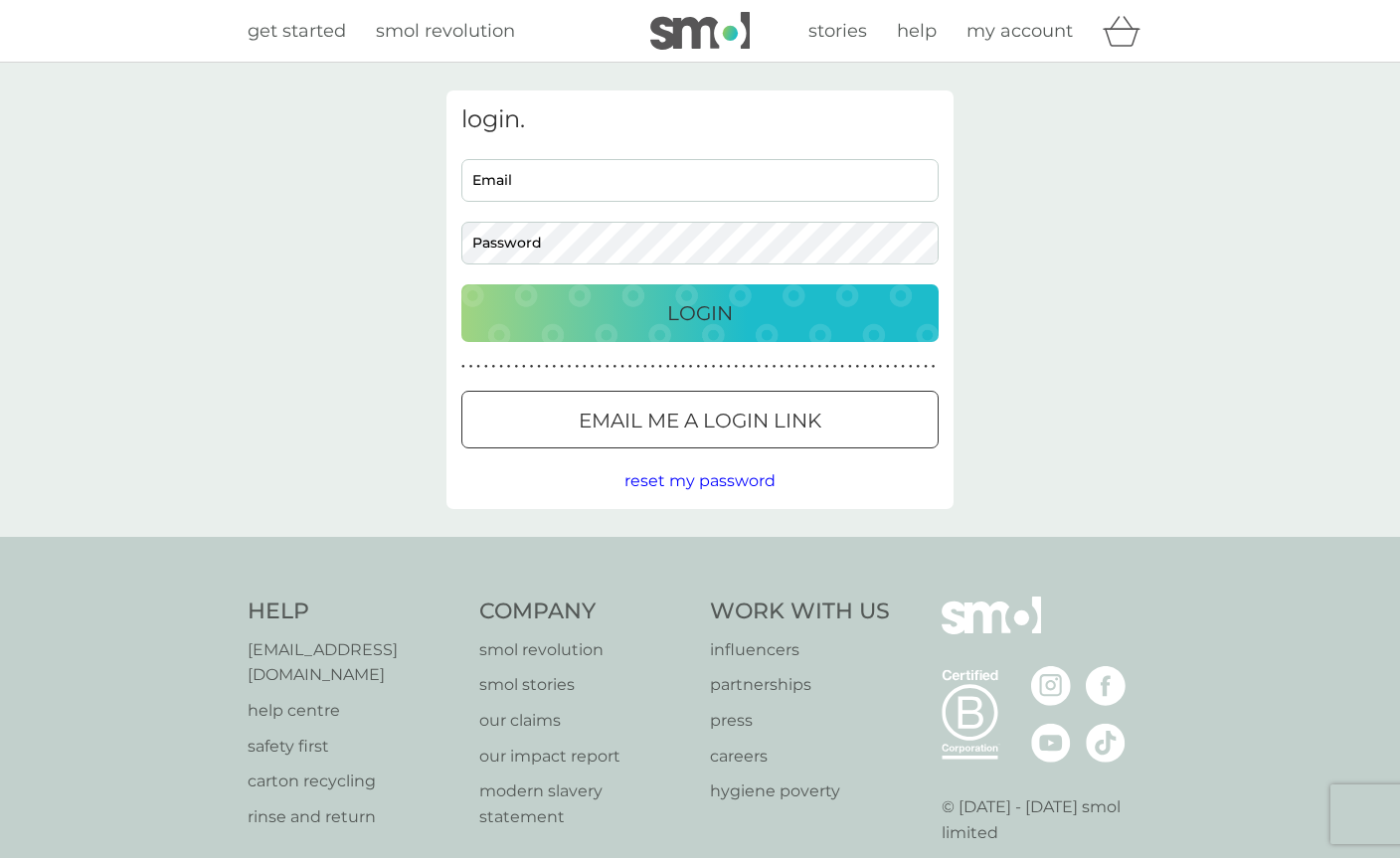 scroll, scrollTop: 0, scrollLeft: 0, axis: both 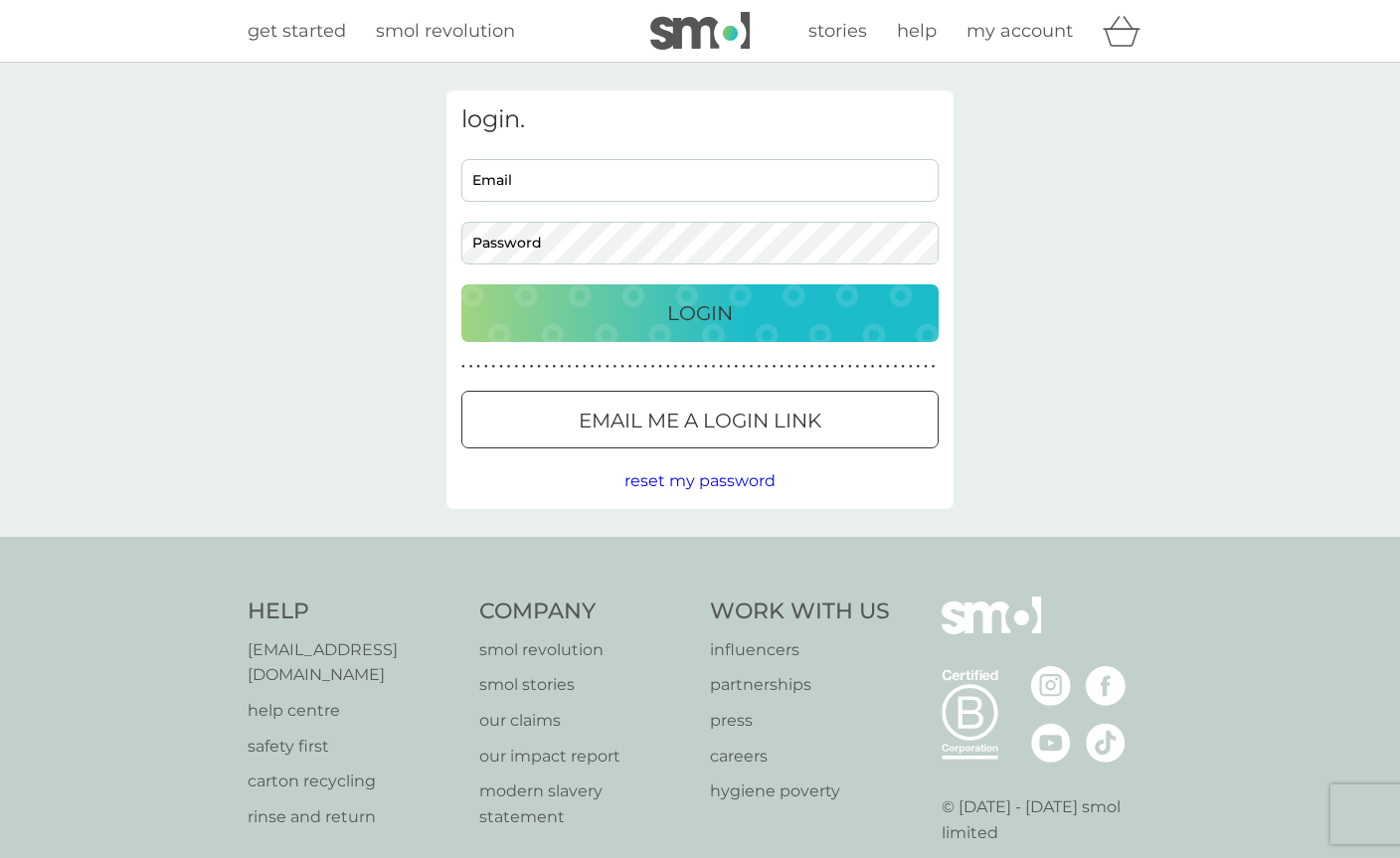 click on "login. Email Password Login ● ● ● ● ● ● ● ● ● ● ● ● ● ● ● ● ● ● ● ● ● ● ● ● ● ● ● ● ● ● ● ● ● ● ● ● ● ● ● ● ● ● ● ● ● ● ● ● ● ● ● ● ● ● ● ● ● ● ● ● ● ● ● ● ● ● ● ● ● ● Email me a login link reset my password" at bounding box center [700, 299] 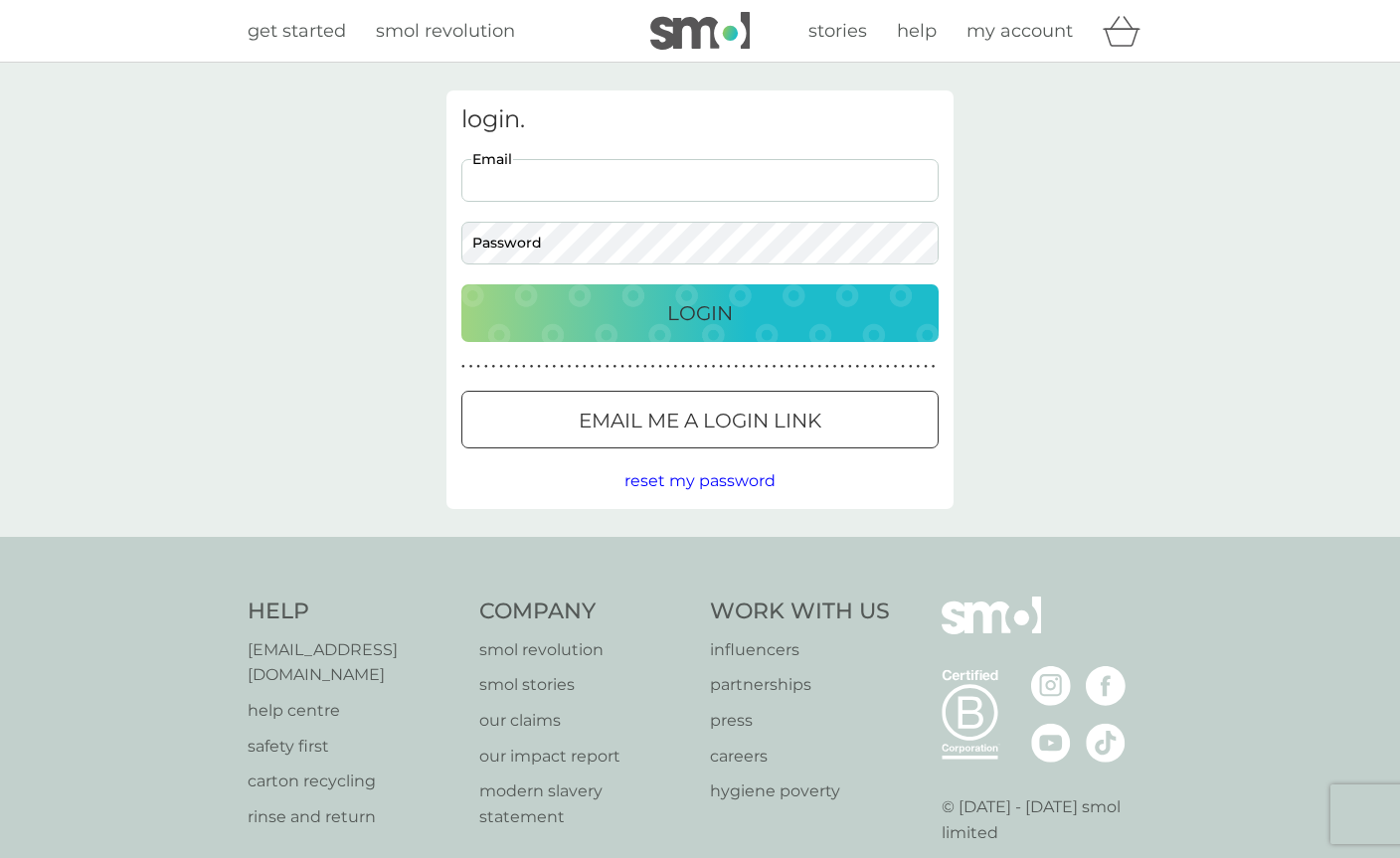 click on "Email" at bounding box center [700, 180] 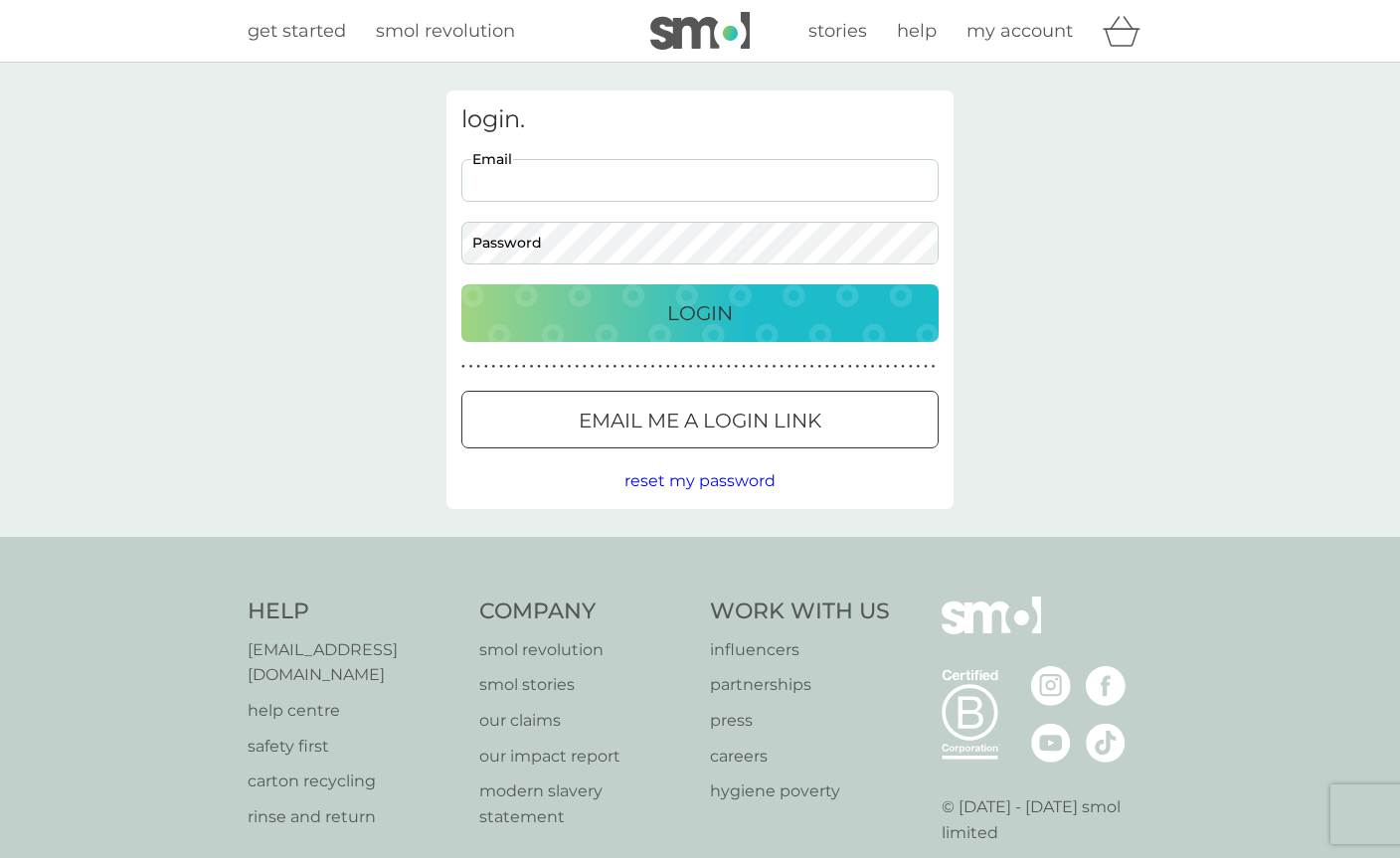 type on "[EMAIL_ADDRESS][DOMAIN_NAME]" 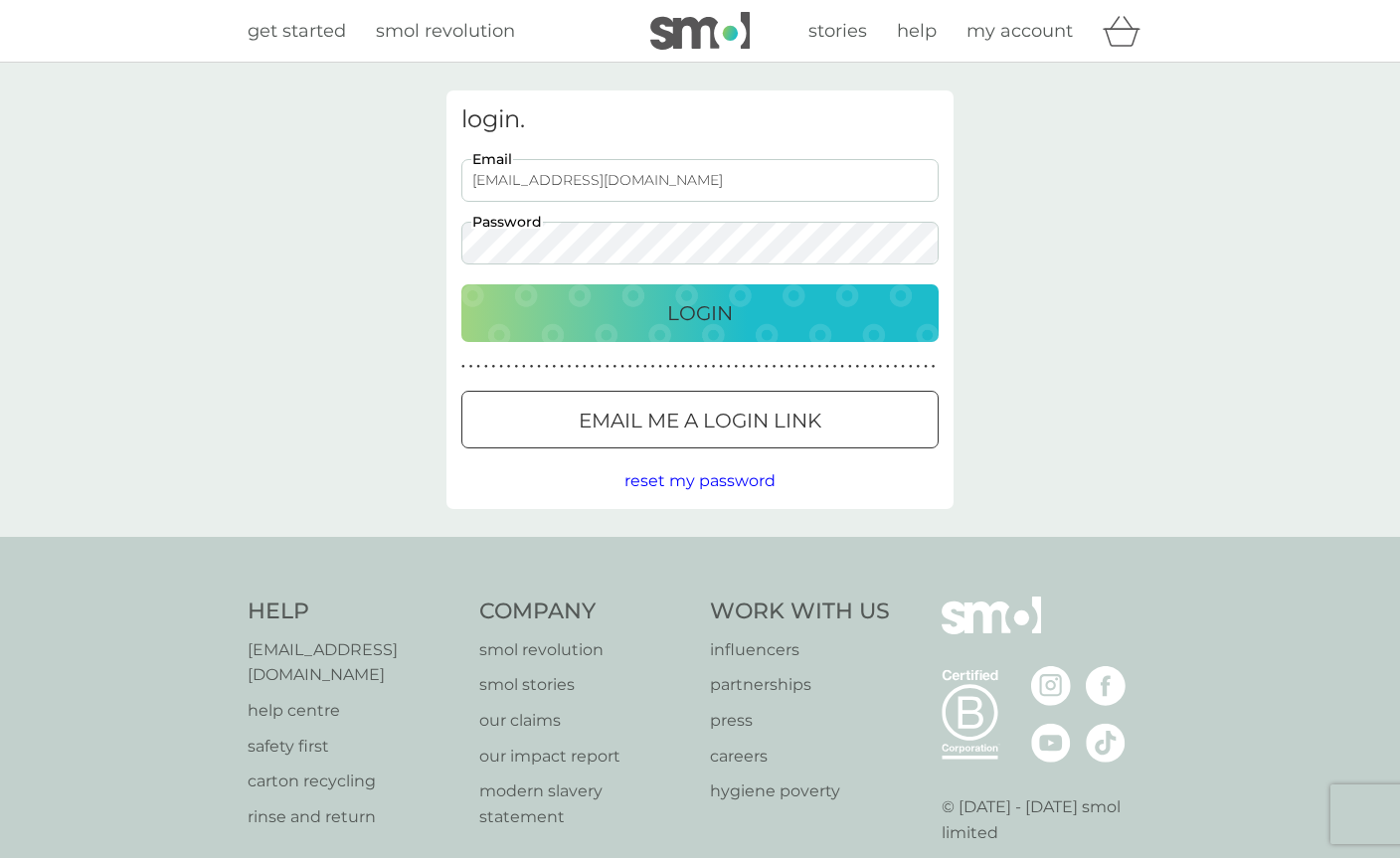 click on "Login" at bounding box center [700, 313] 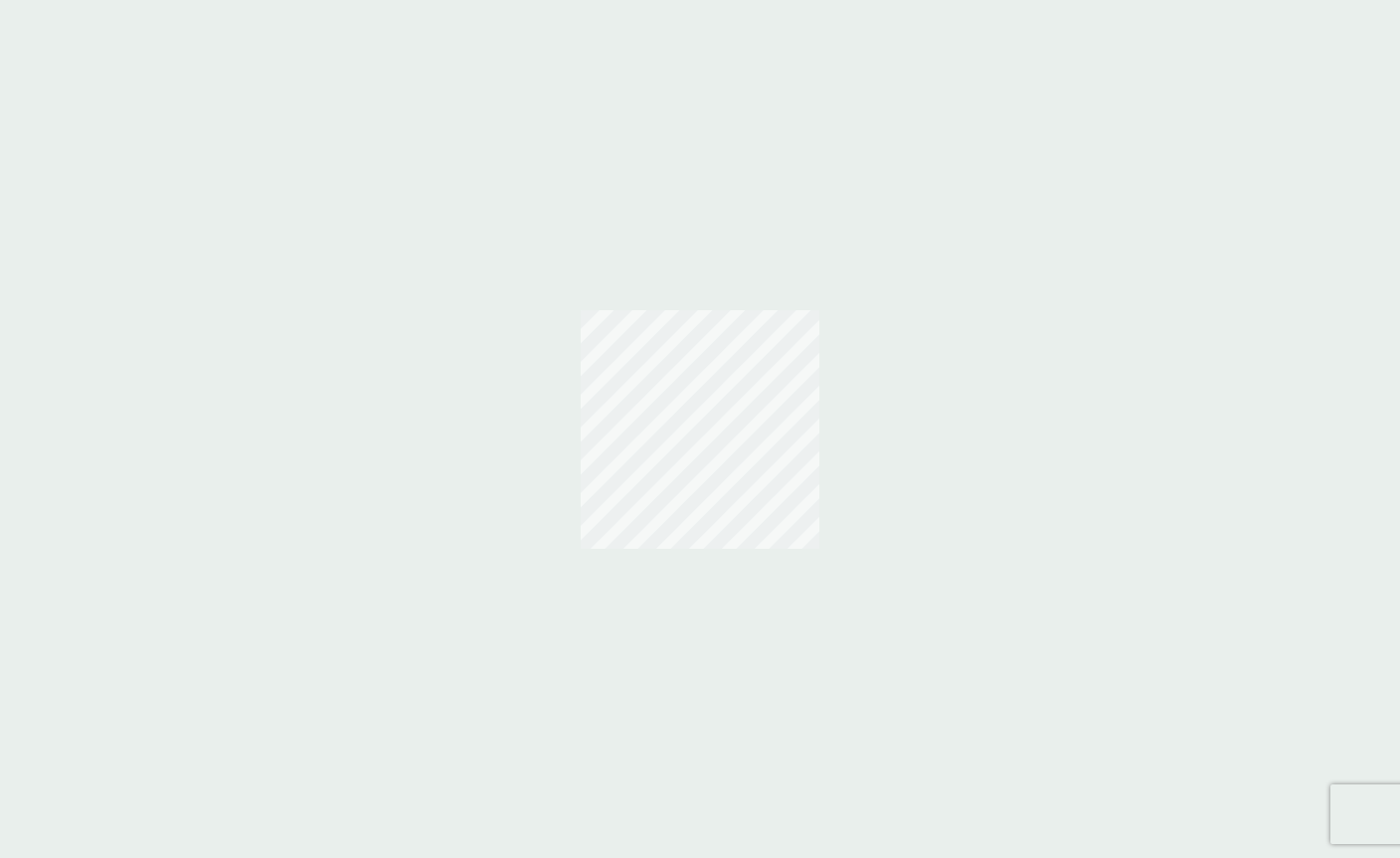 scroll, scrollTop: 0, scrollLeft: 0, axis: both 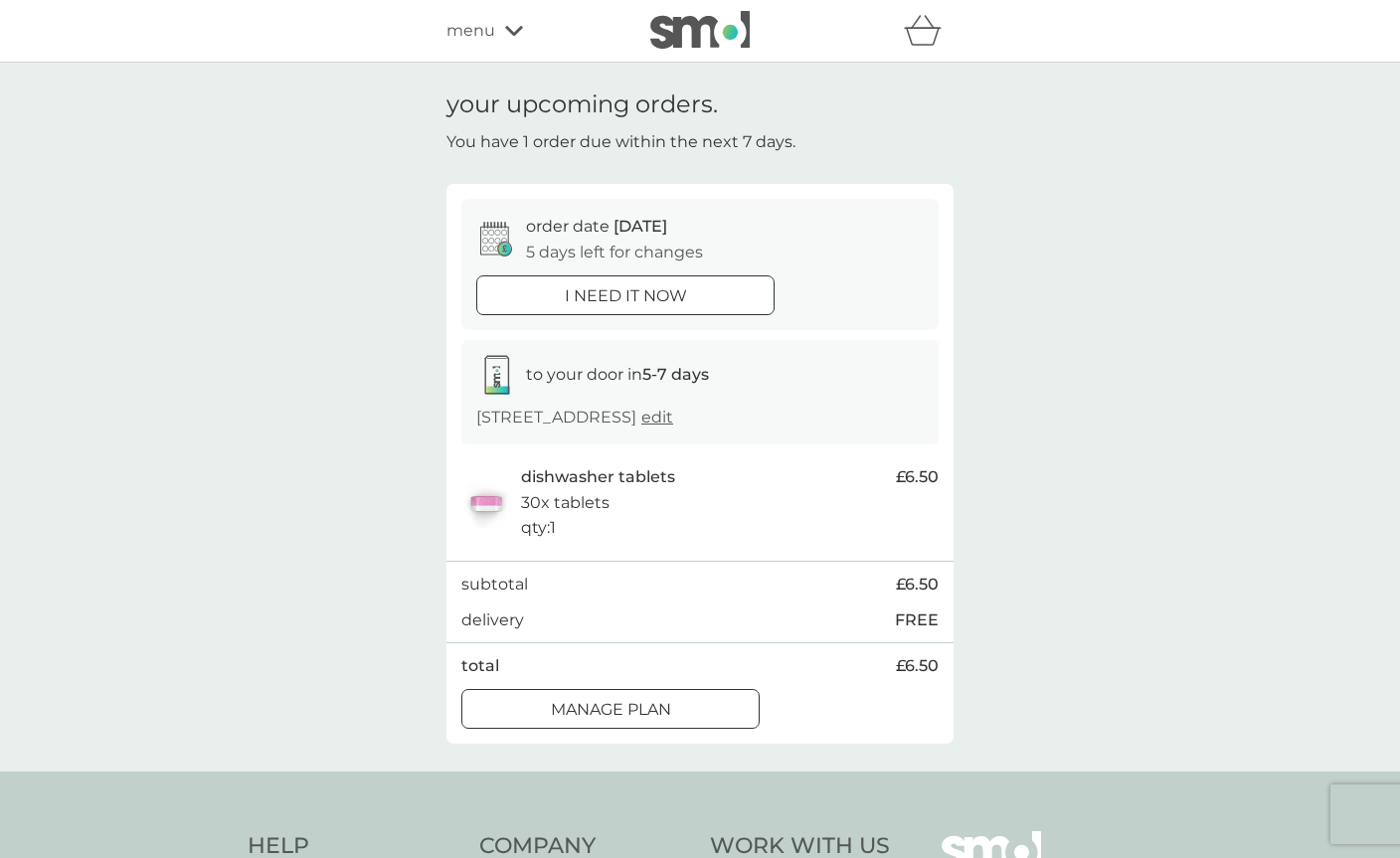 click on "Manage plan" at bounding box center (611, 710) 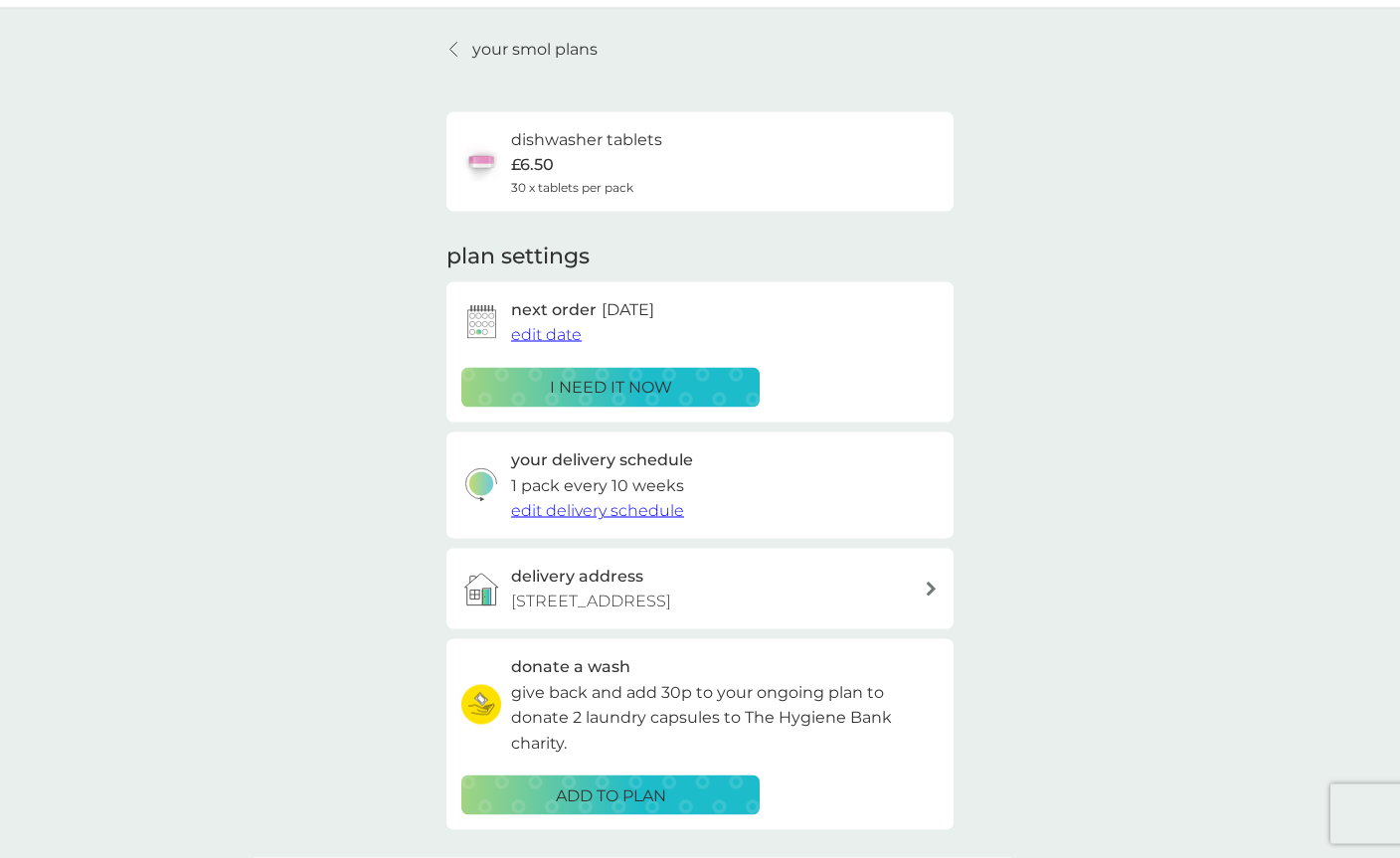 scroll, scrollTop: 55, scrollLeft: 0, axis: vertical 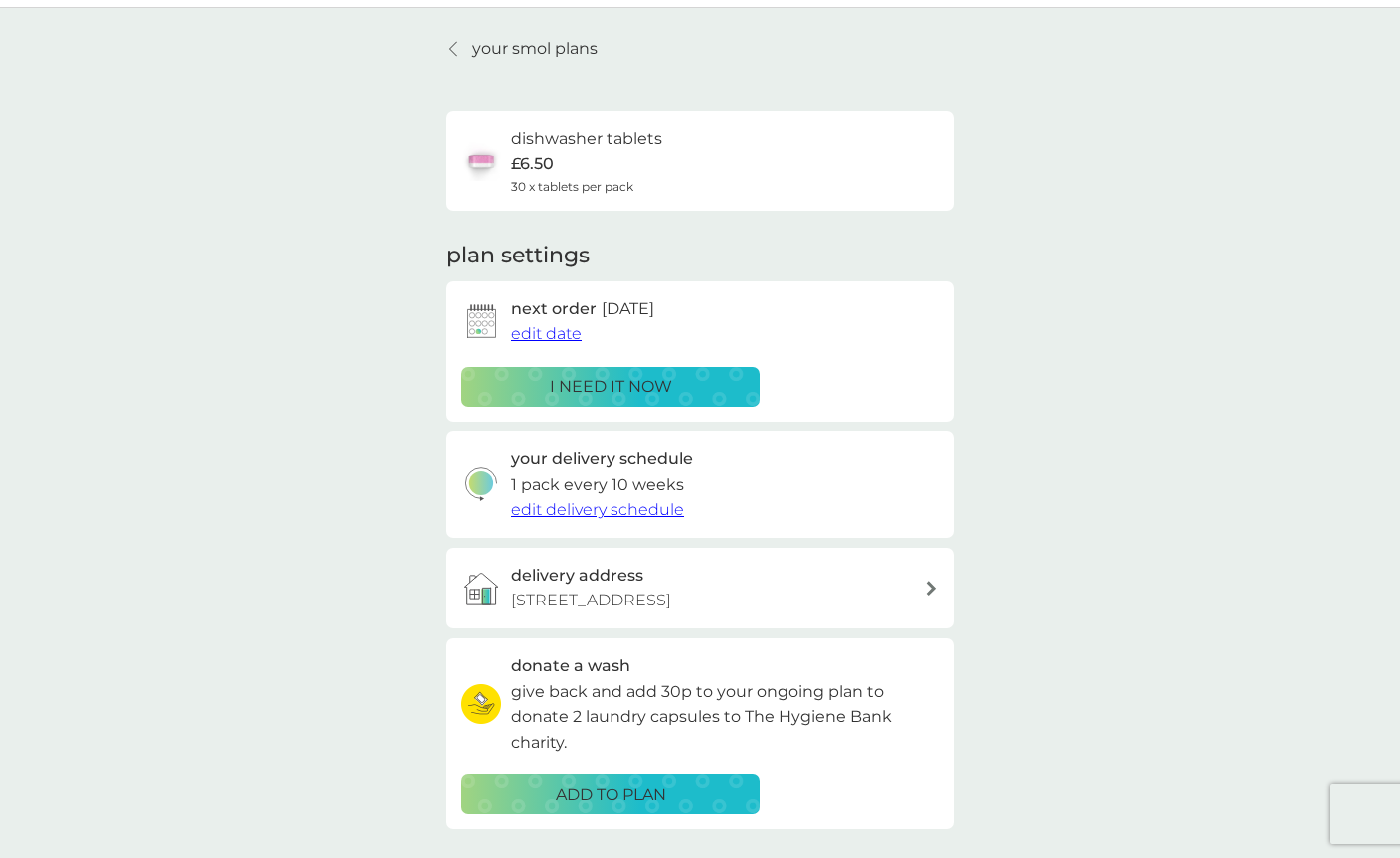 click on "edit delivery schedule" at bounding box center [598, 509] 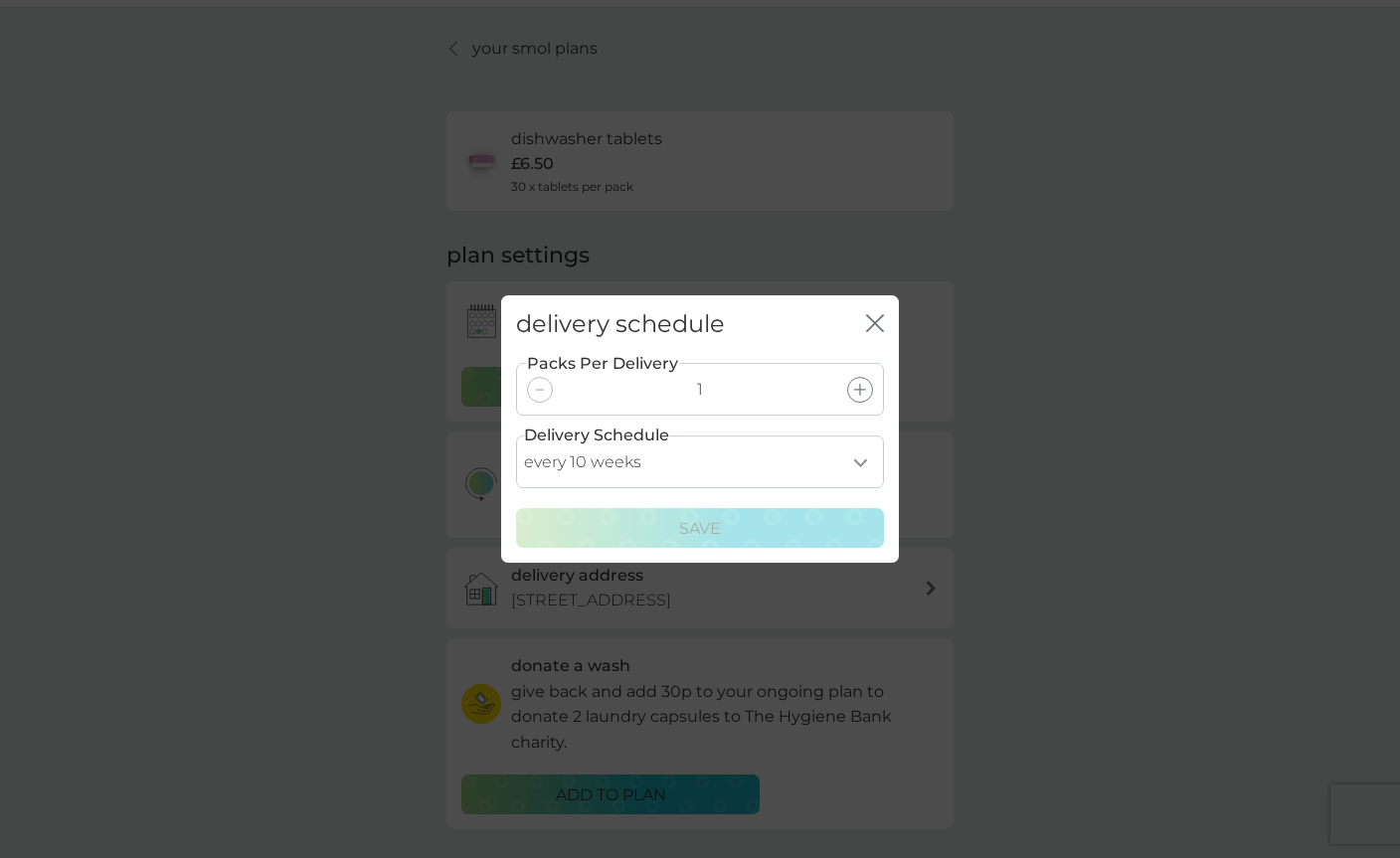 select on "105" 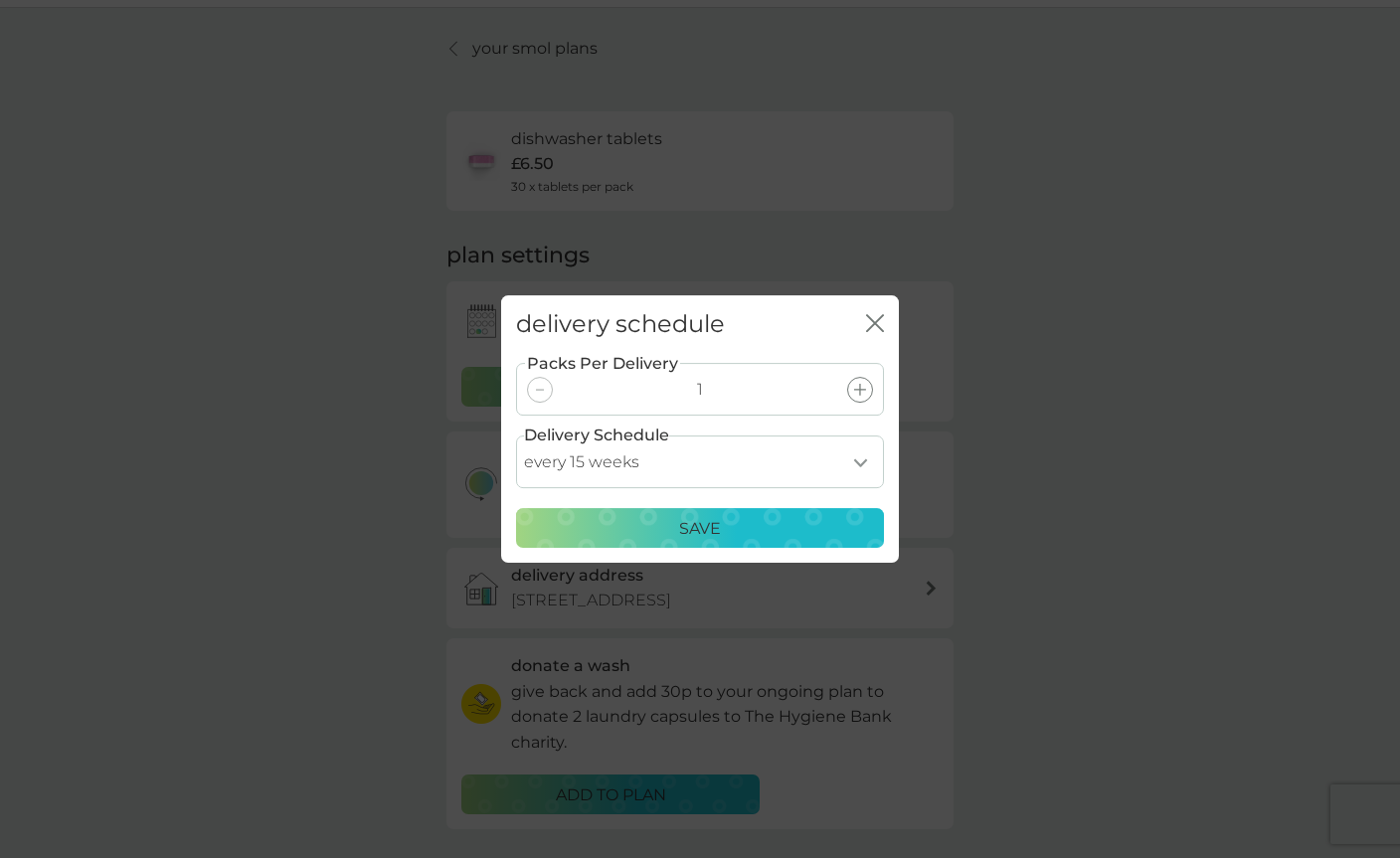 click on "Save" at bounding box center (700, 529) 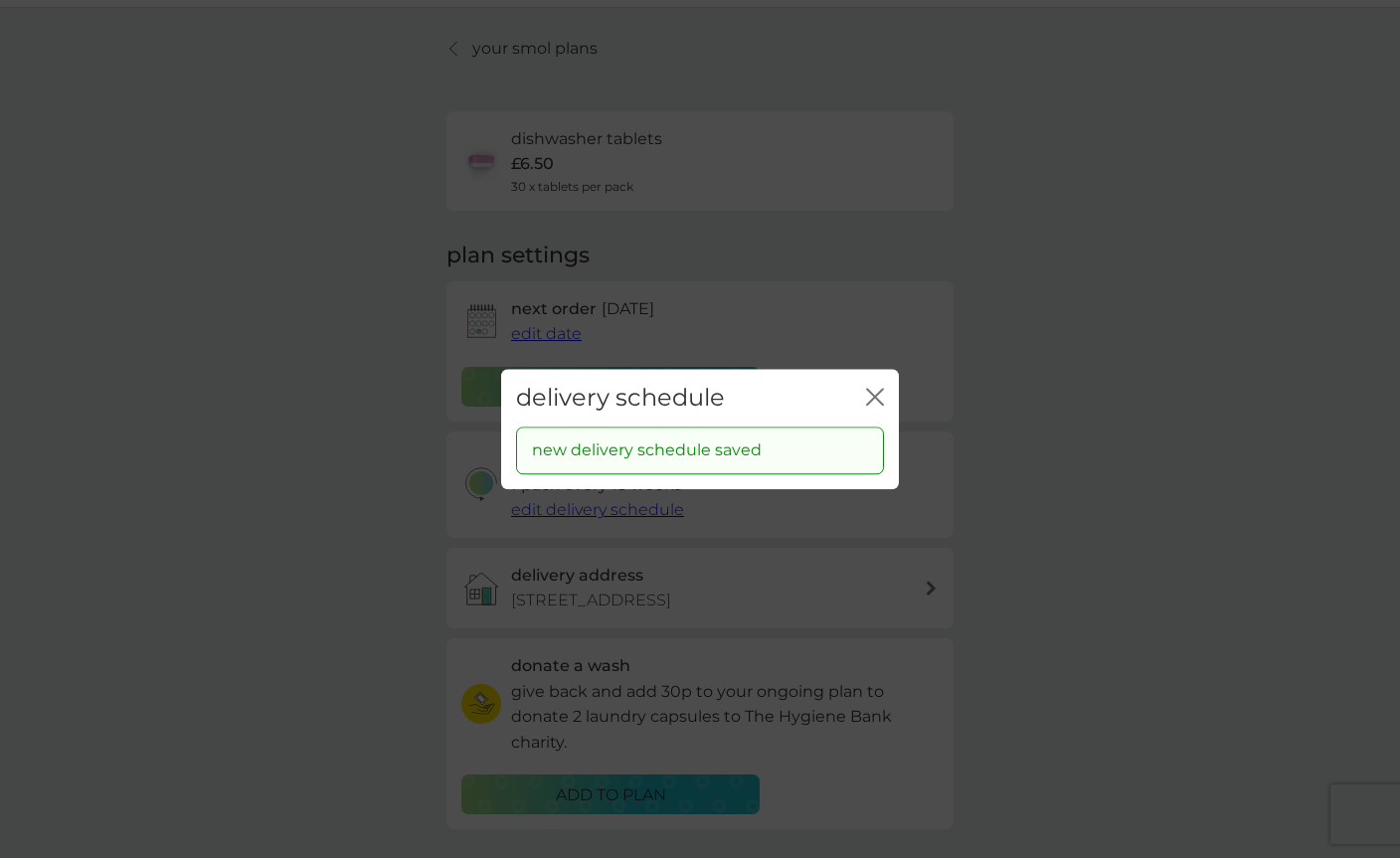 click on "delivery schedule close new delivery schedule saved" at bounding box center [700, 429] 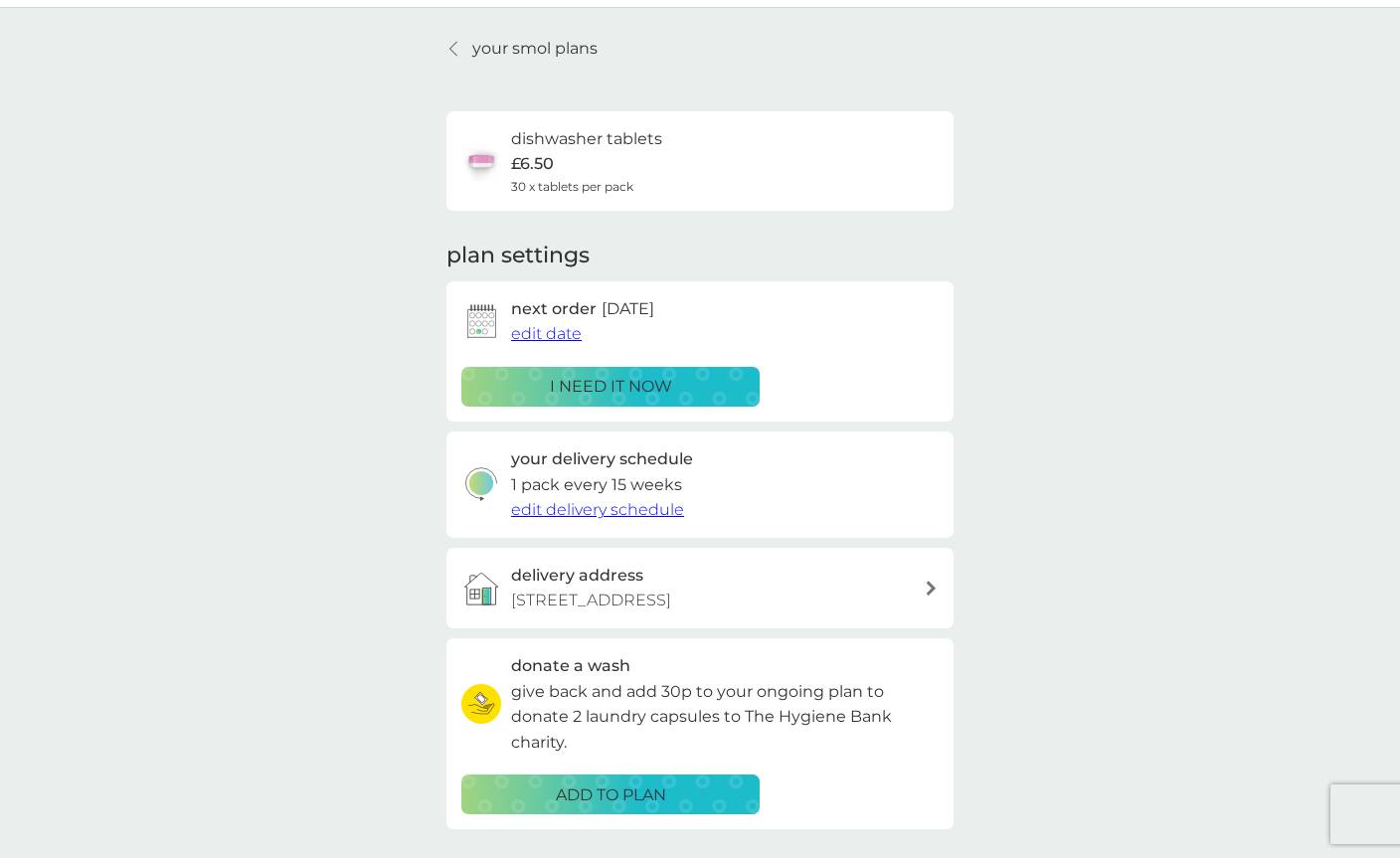 click on "edit date" at bounding box center (546, 333) 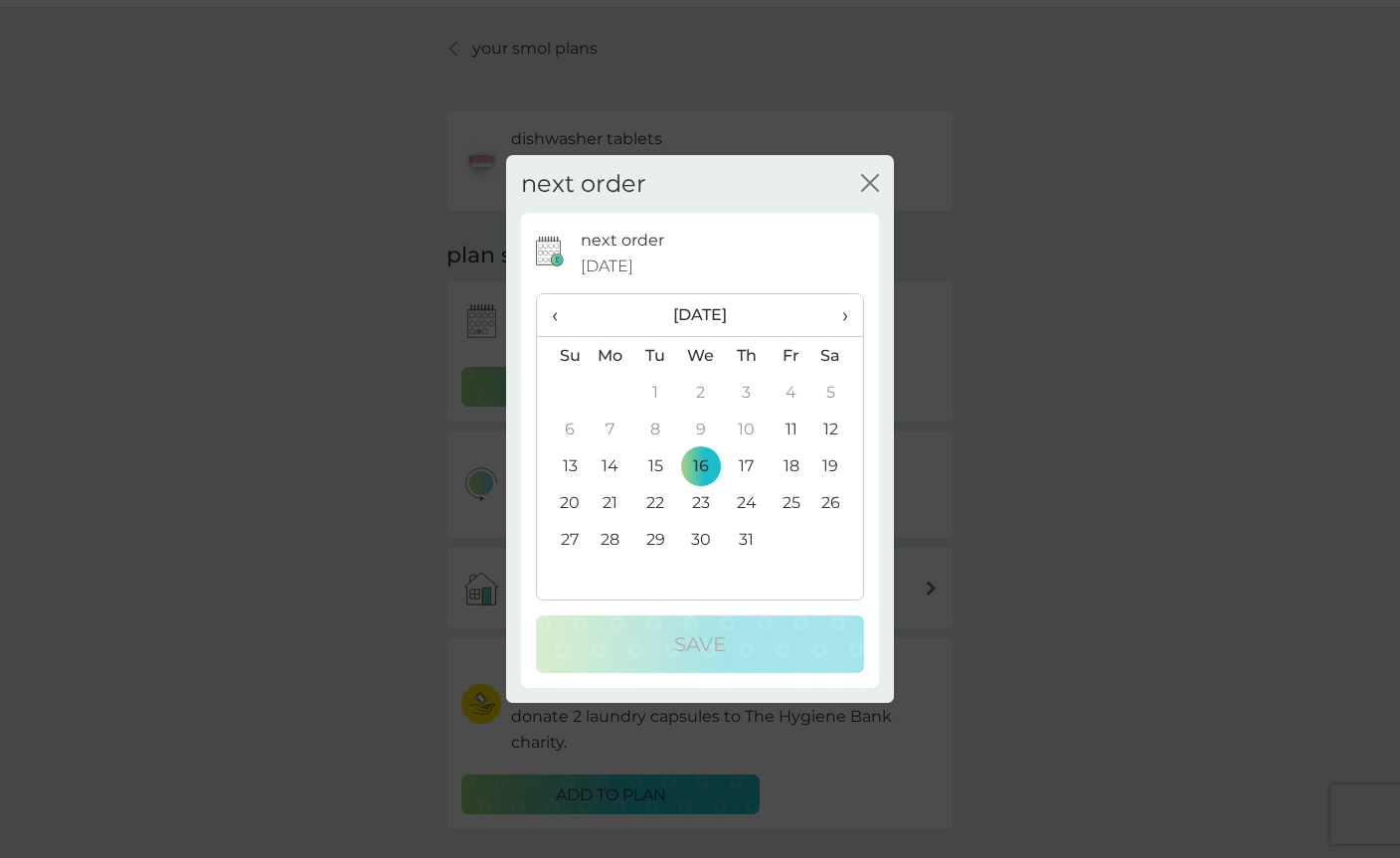 click on "›" at bounding box center [838, 315] 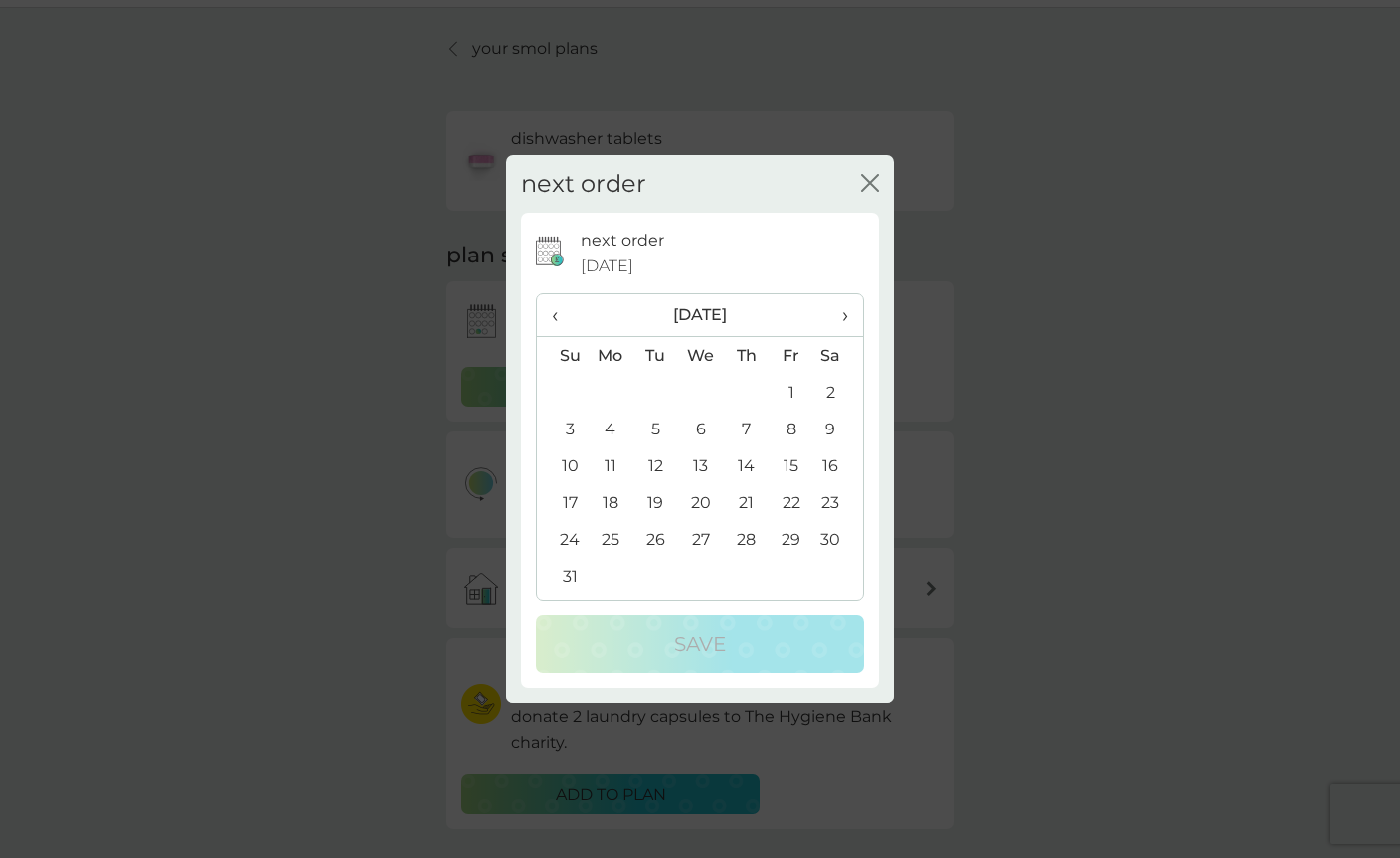 click on "6" at bounding box center (701, 429) 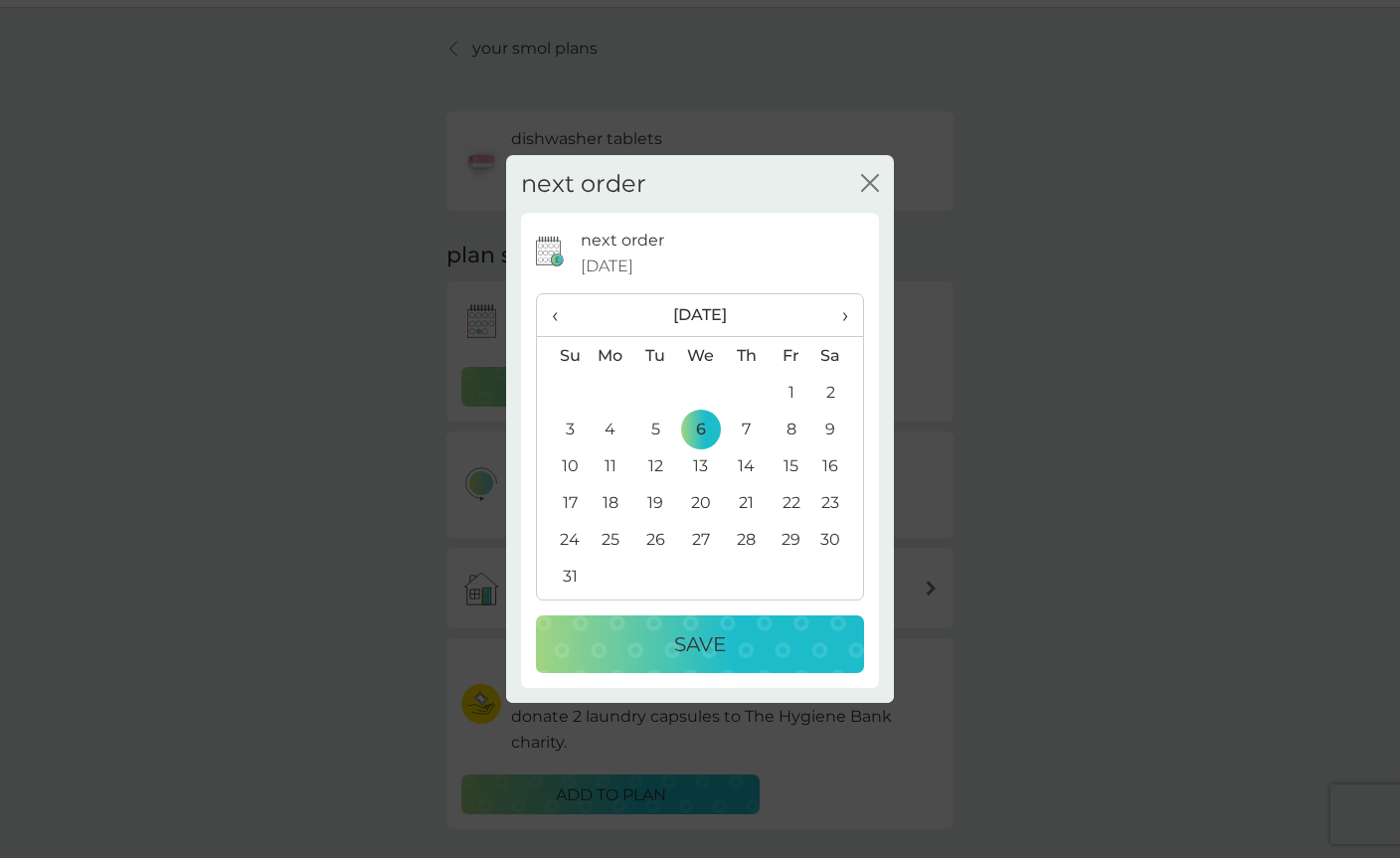 click on "Save" at bounding box center (700, 644) 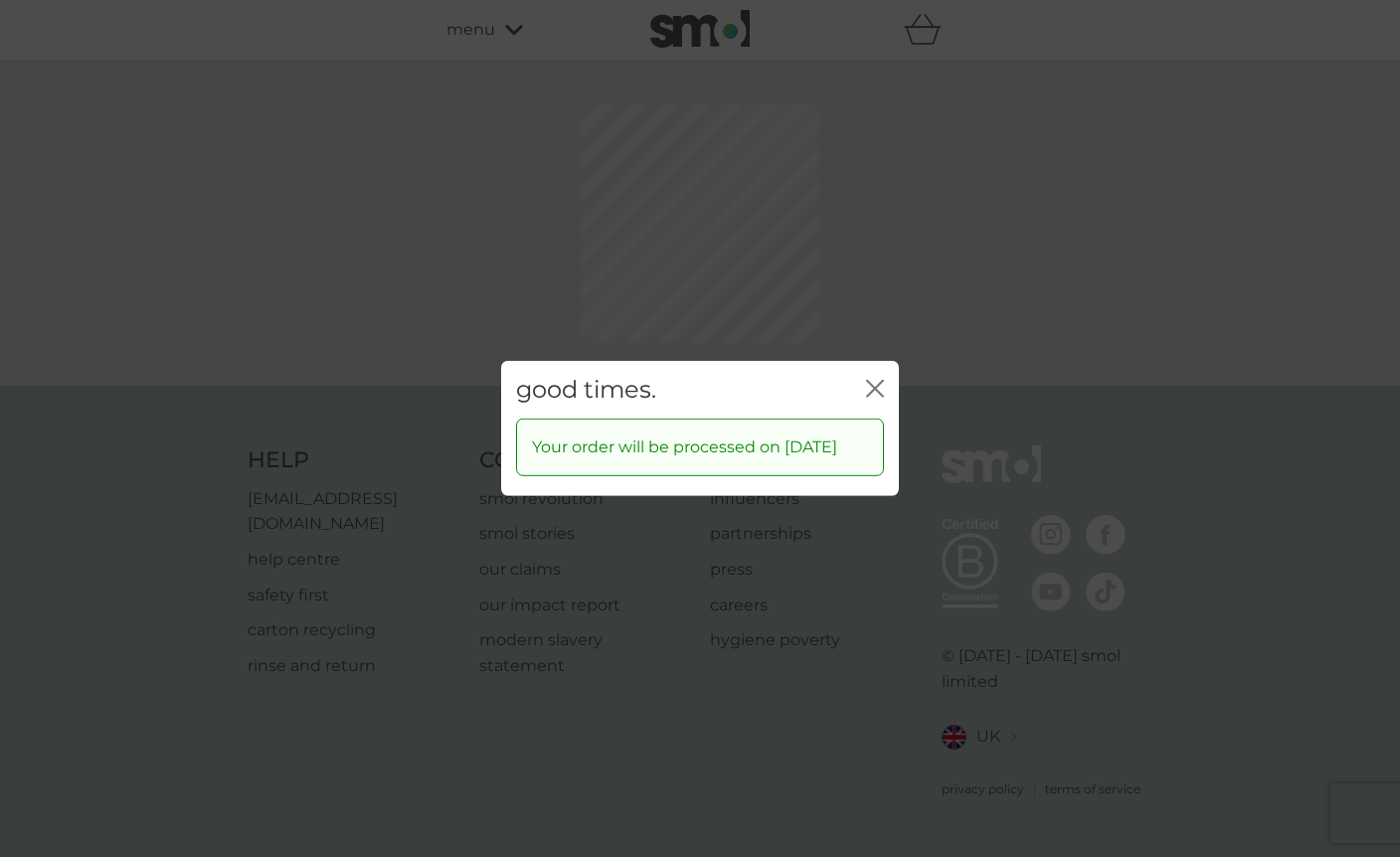 scroll, scrollTop: 1, scrollLeft: 0, axis: vertical 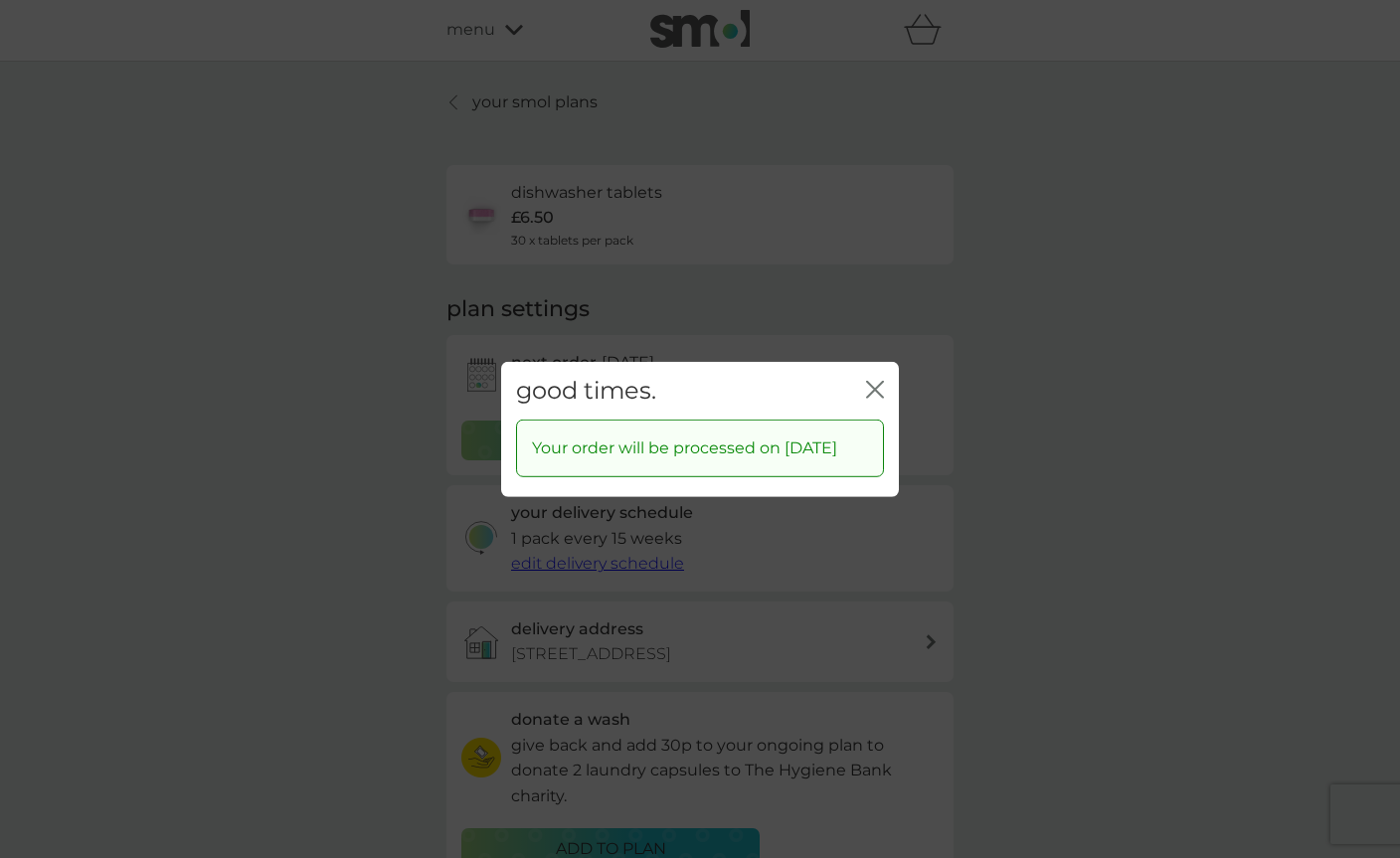 click on "good times. close Your order will be processed on [DATE]" at bounding box center (700, 429) 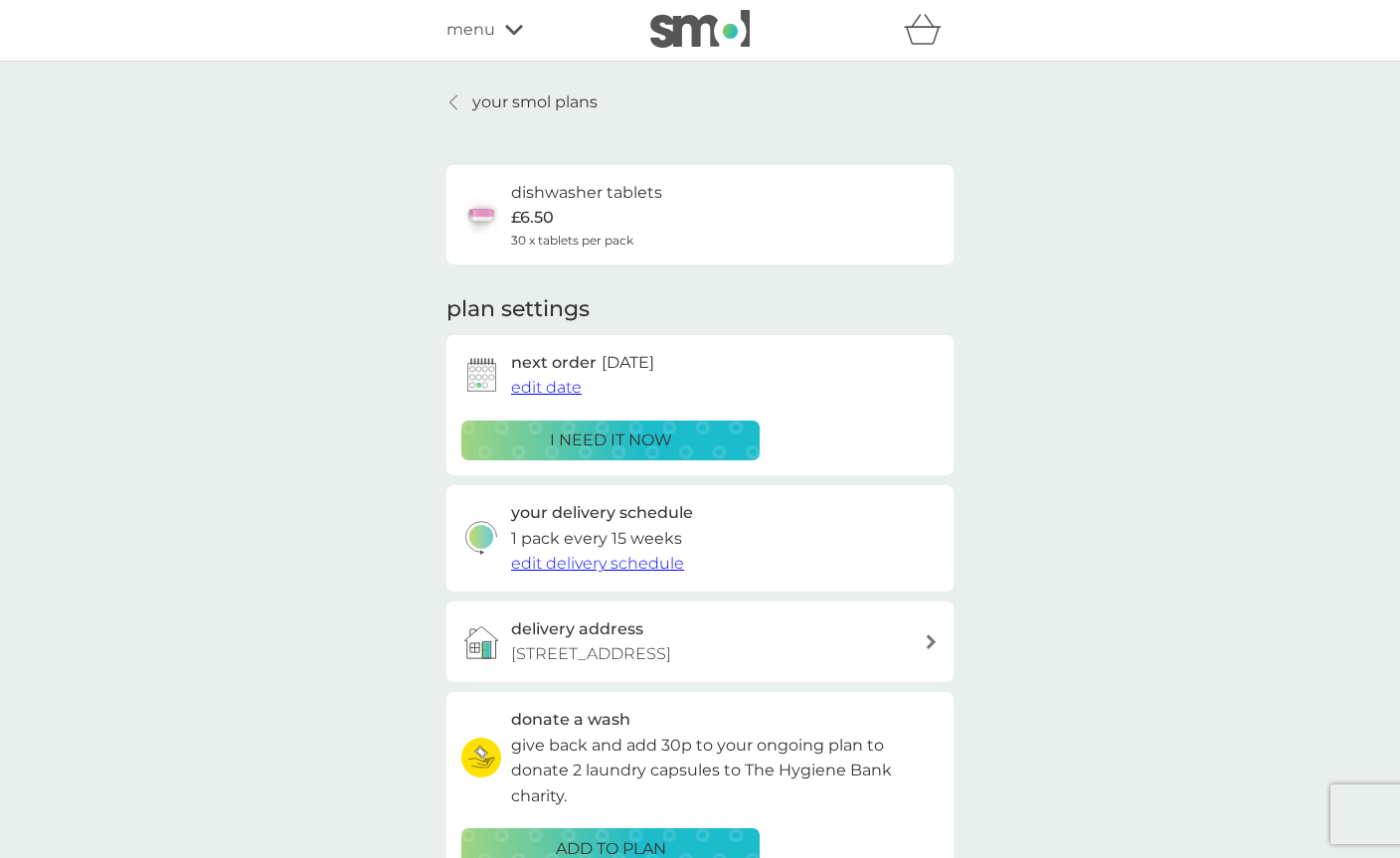 scroll, scrollTop: 0, scrollLeft: 0, axis: both 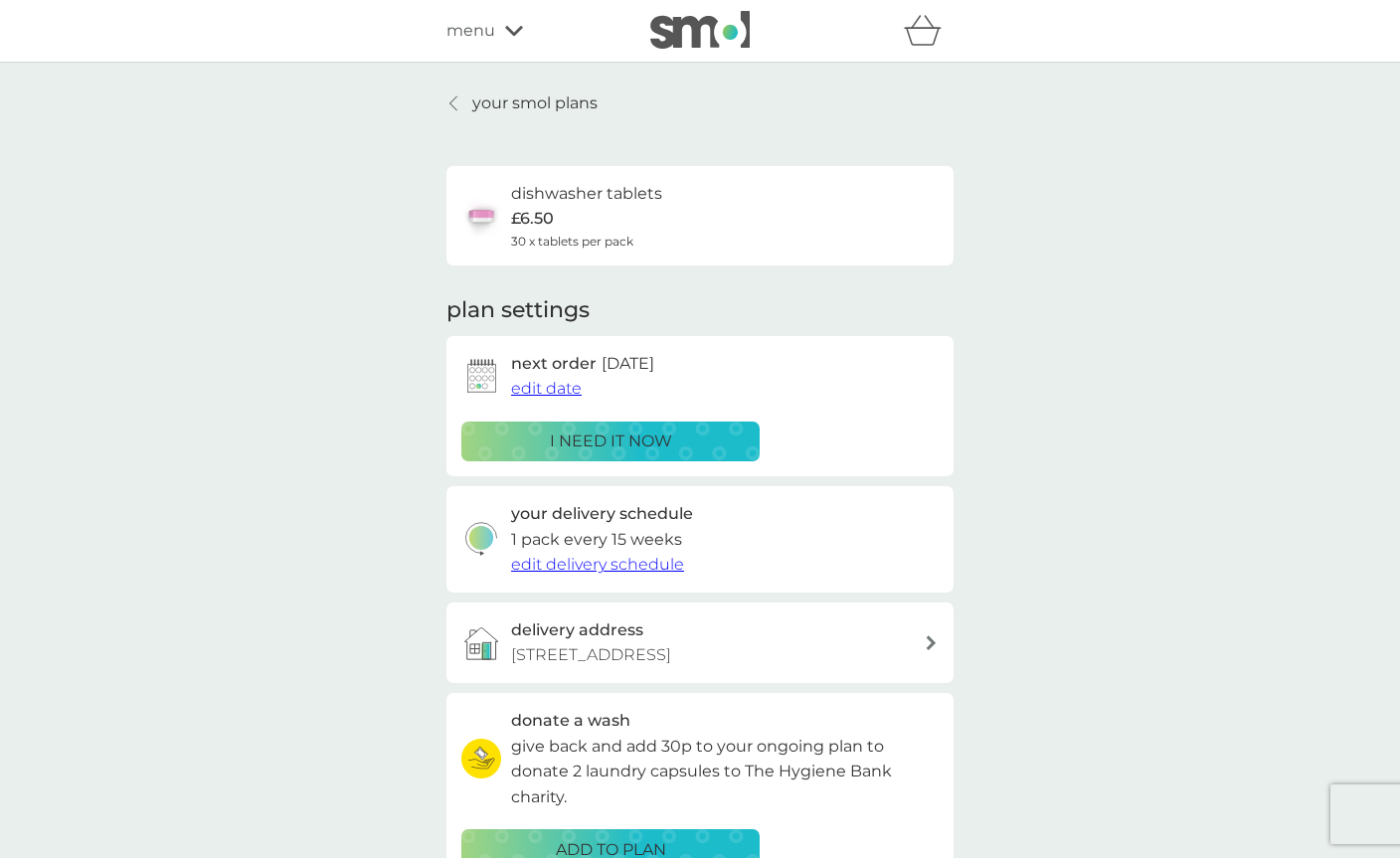 click 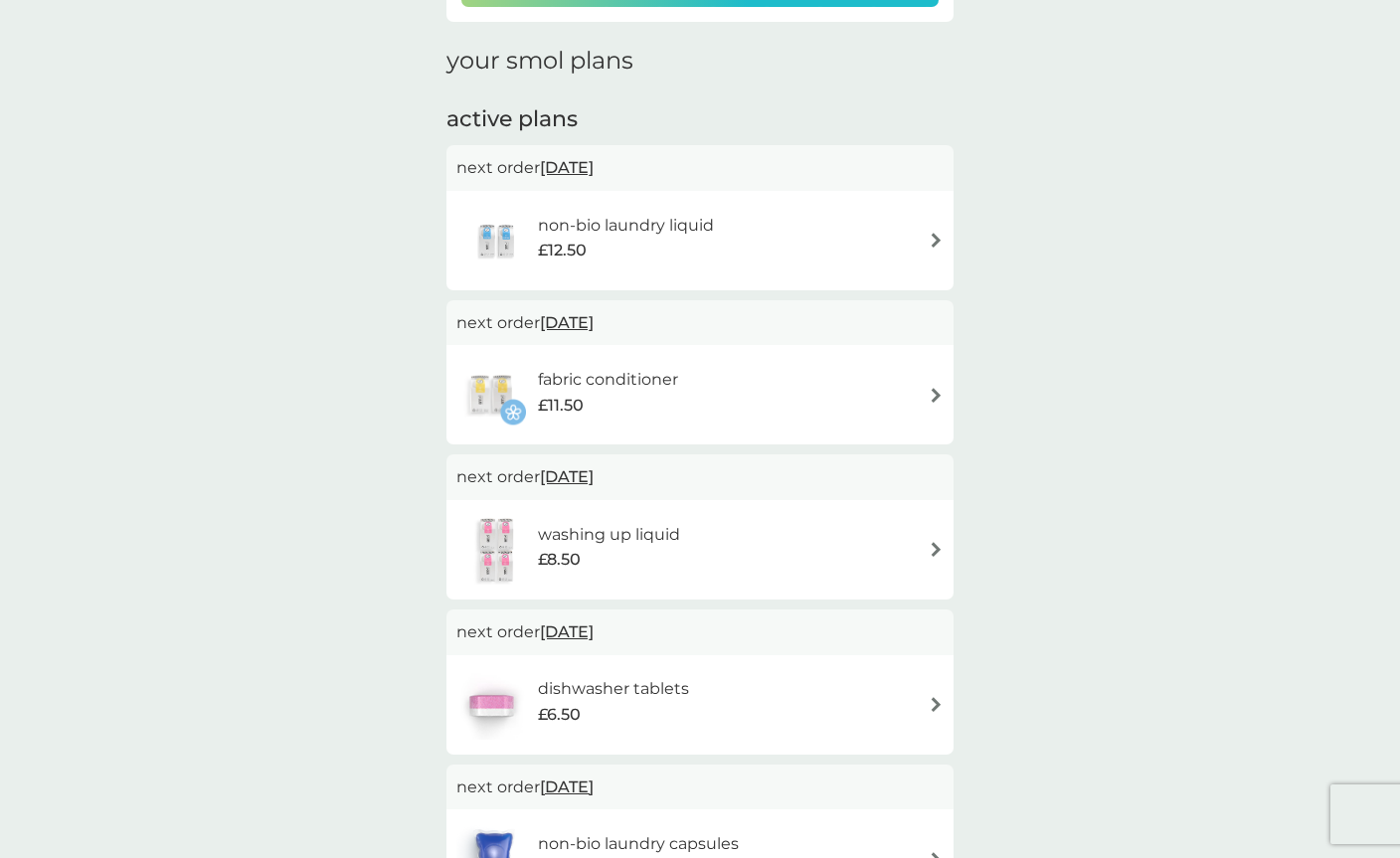 scroll, scrollTop: 268, scrollLeft: 0, axis: vertical 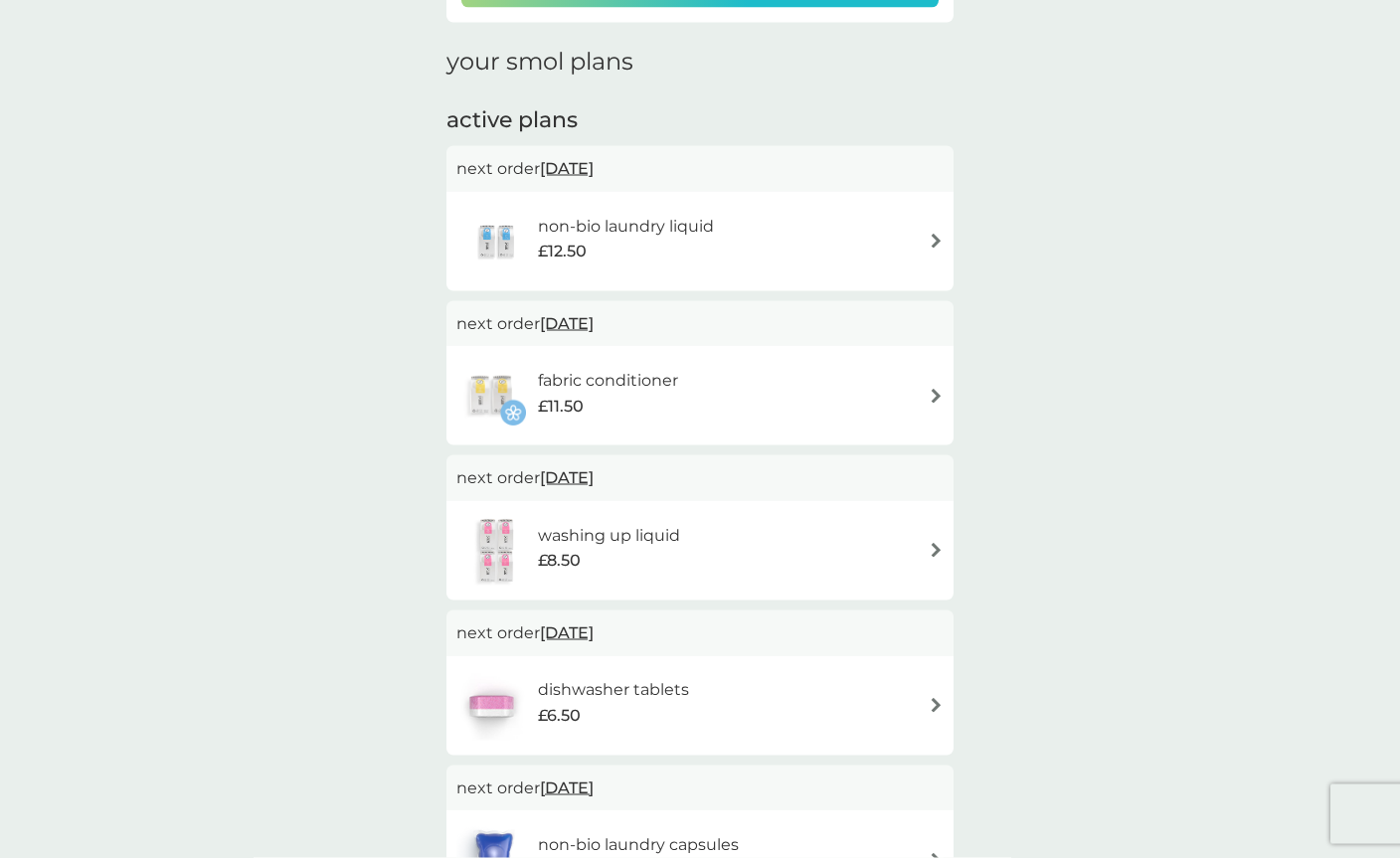 click on "non-bio laundry liquid £12.50" at bounding box center [700, 242] 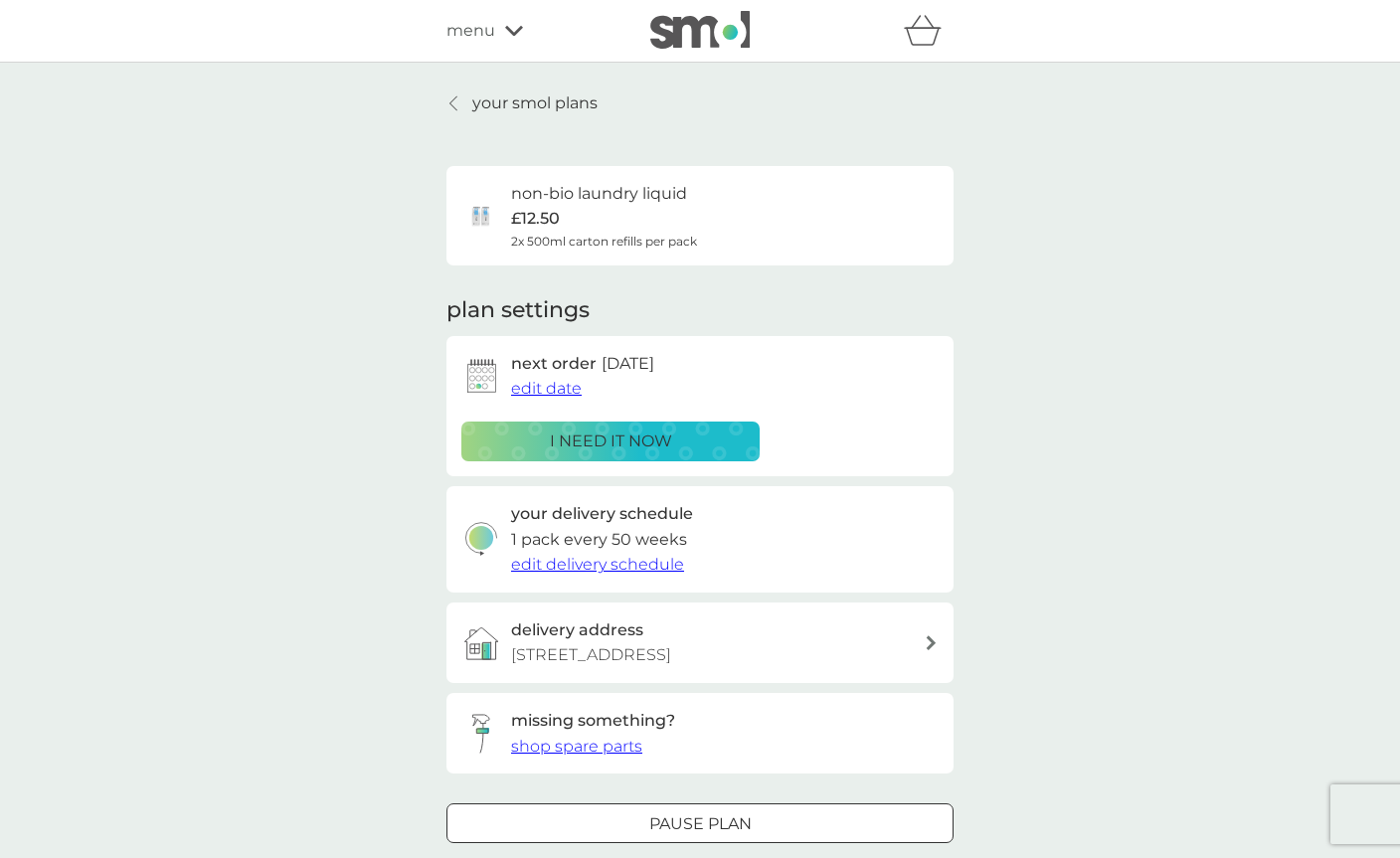 click on "cancel plan" at bounding box center (700, 885) 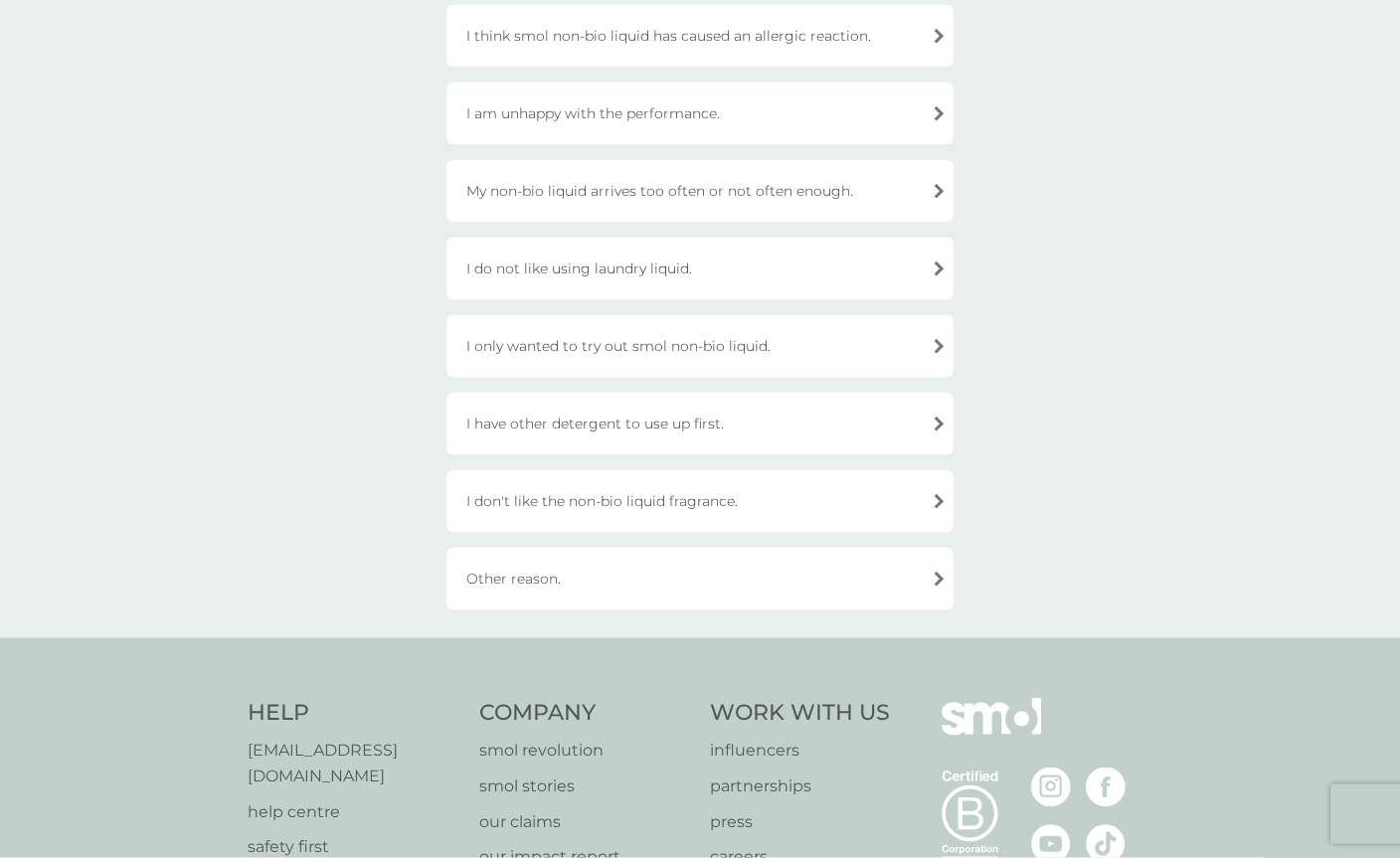 scroll, scrollTop: 387, scrollLeft: 0, axis: vertical 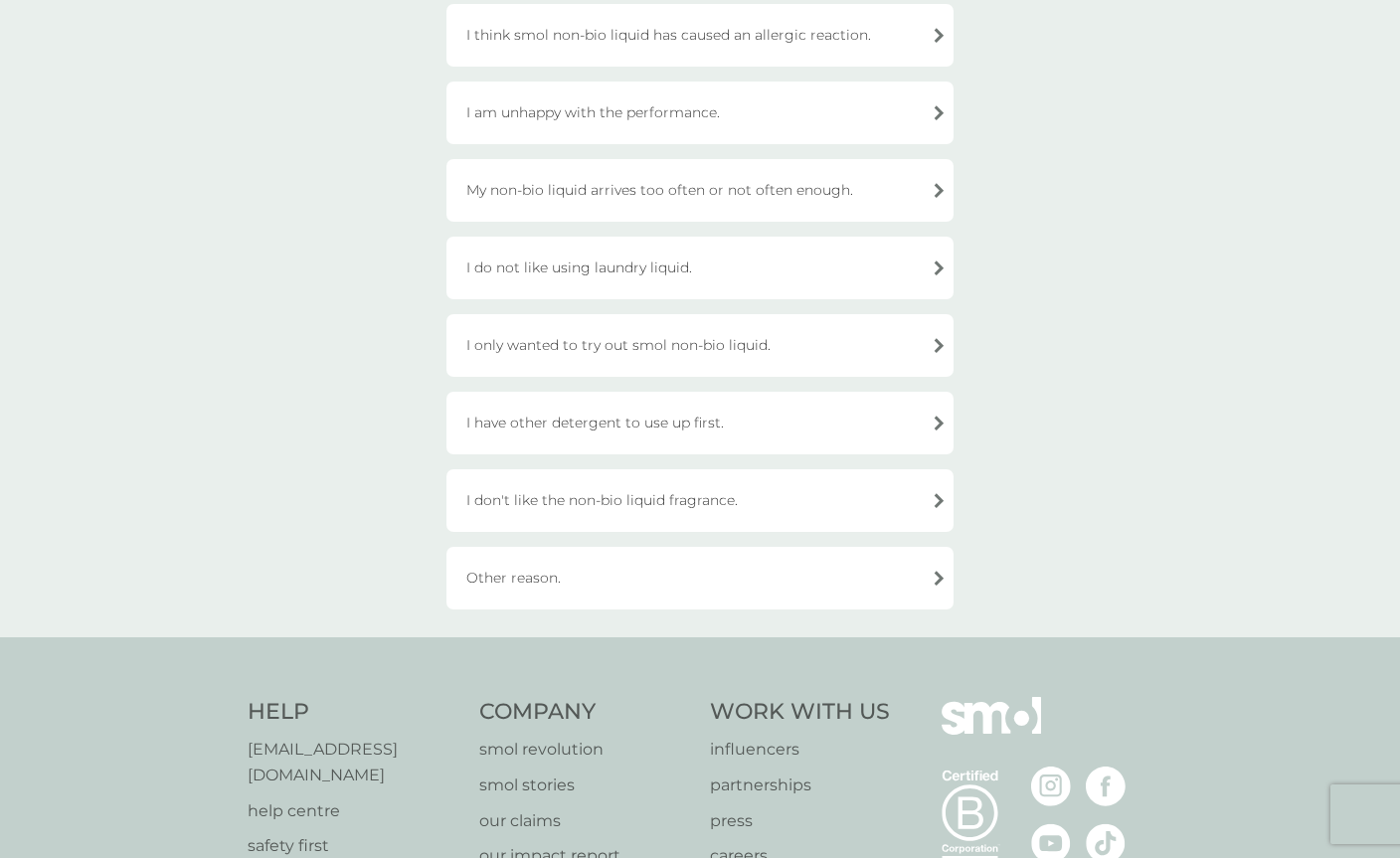 click on "Other reason." at bounding box center [700, 578] 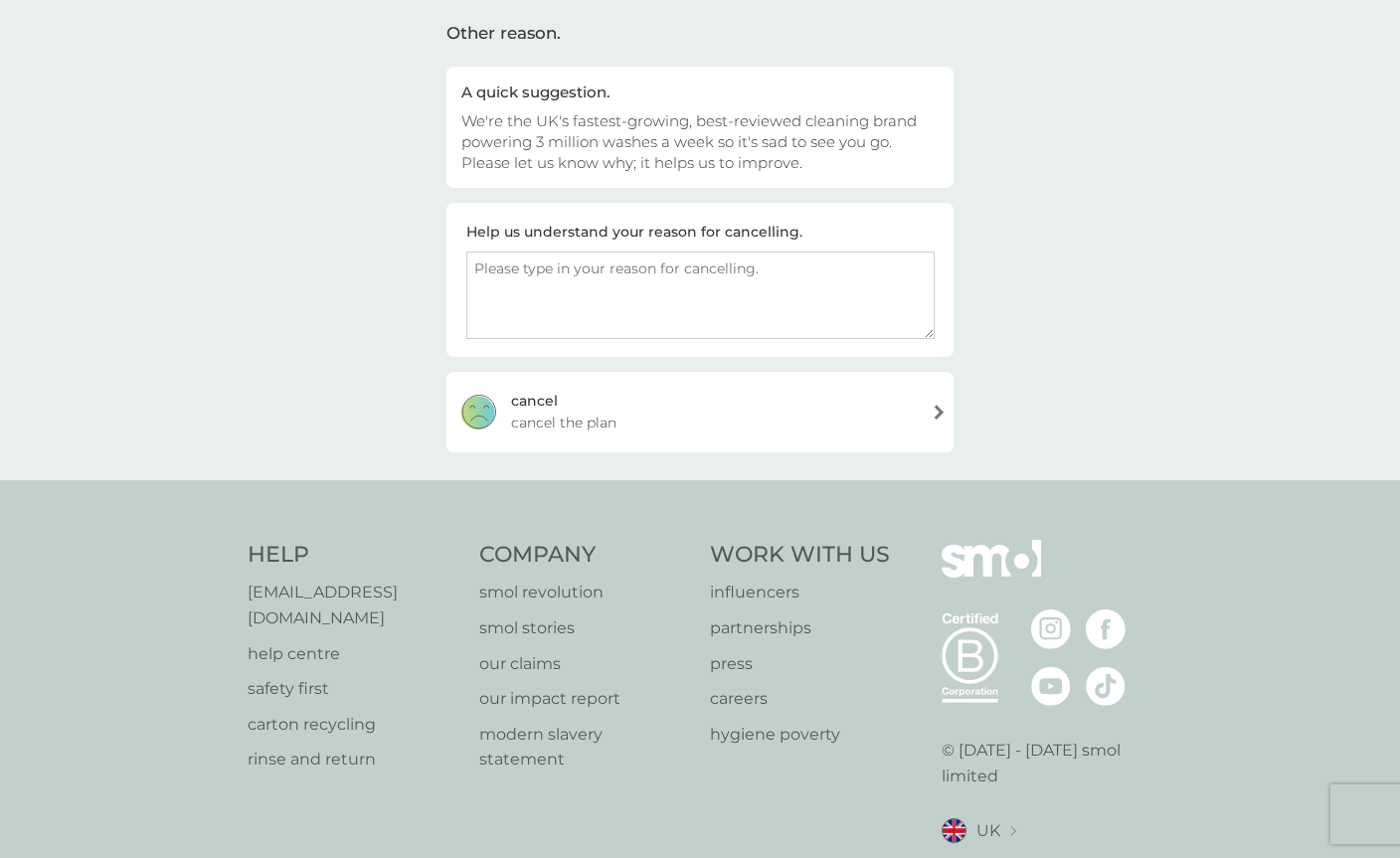 click on "[PERSON_NAME] the plan" at bounding box center [700, 412] 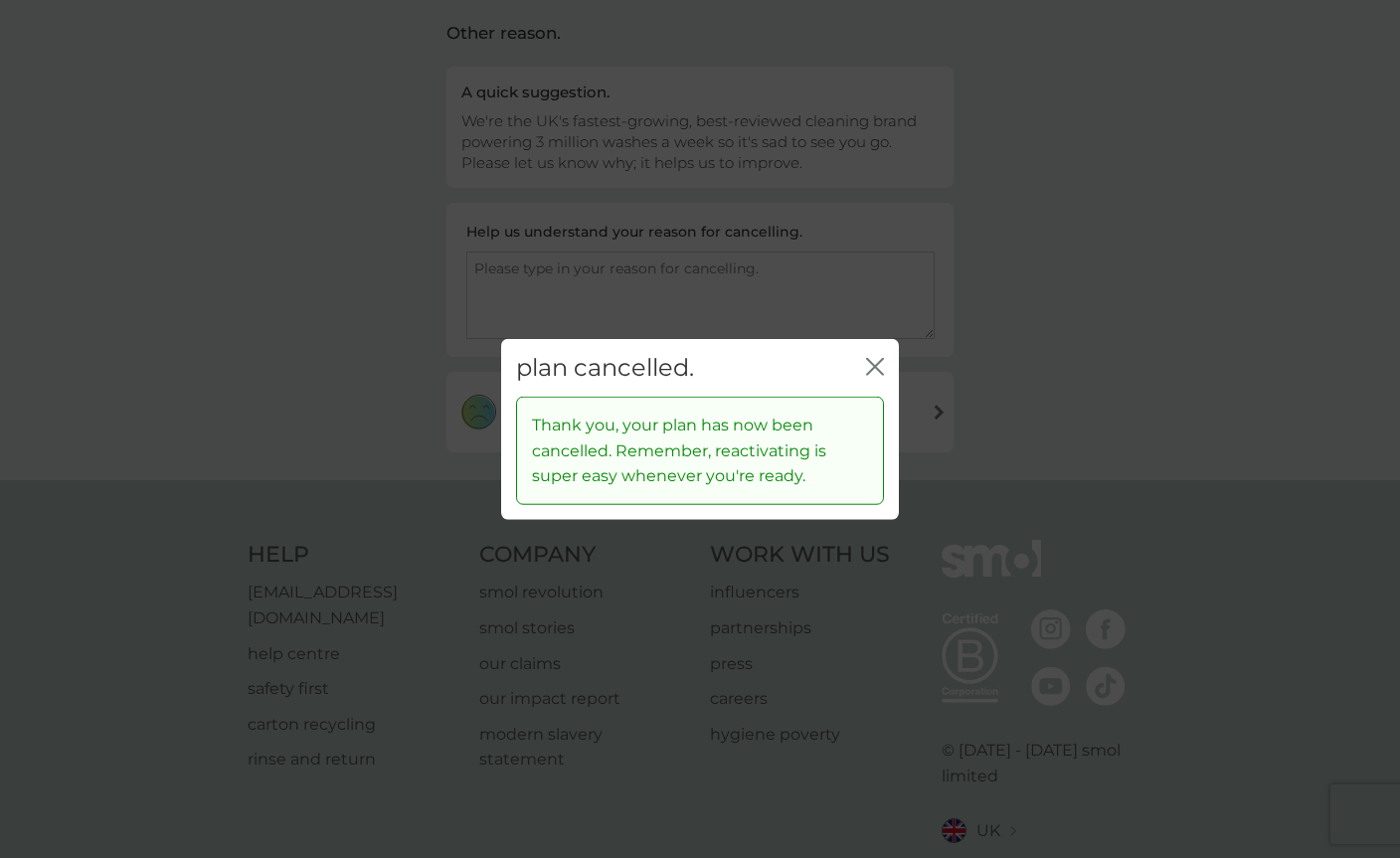 click 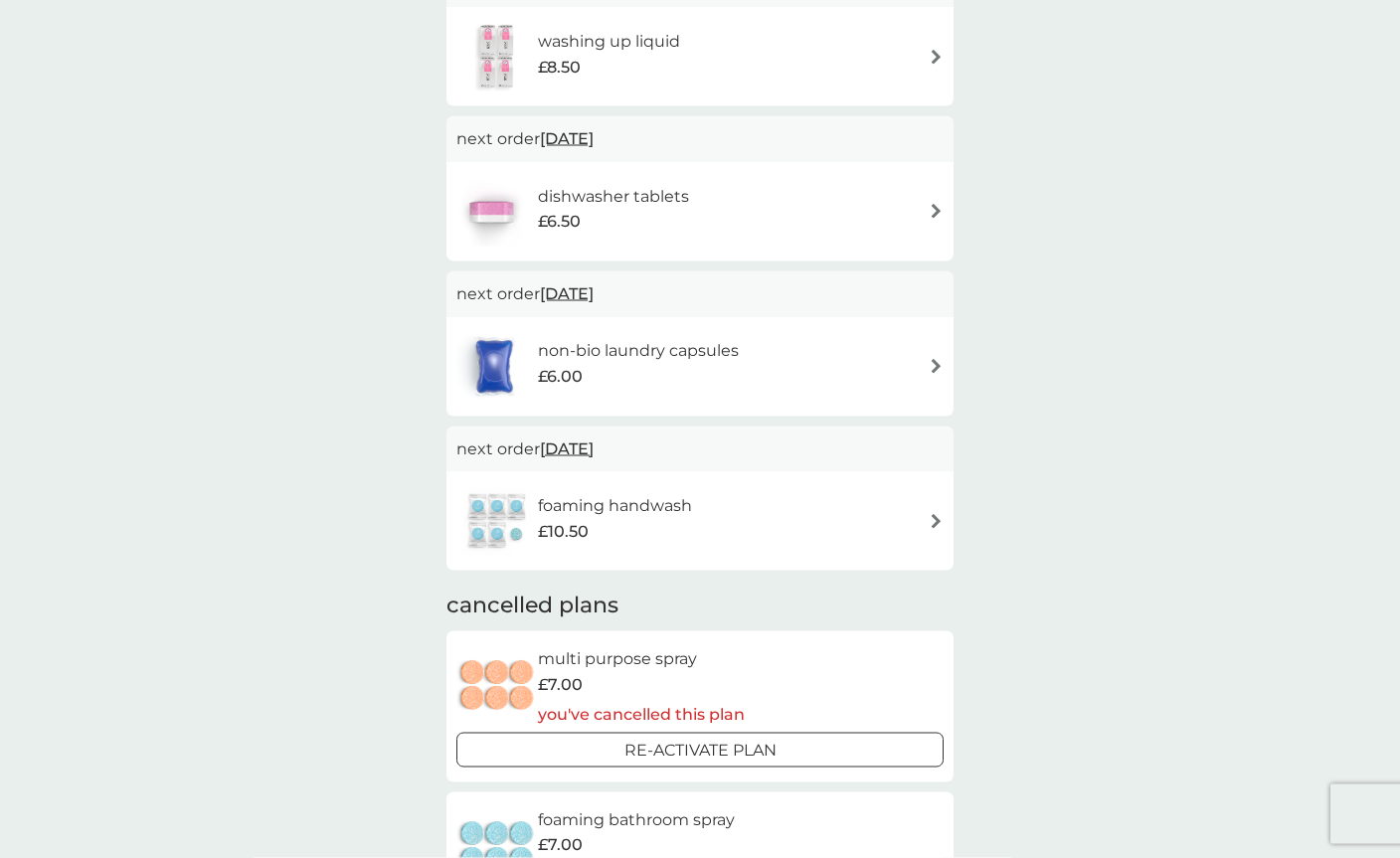 scroll, scrollTop: 608, scrollLeft: 0, axis: vertical 